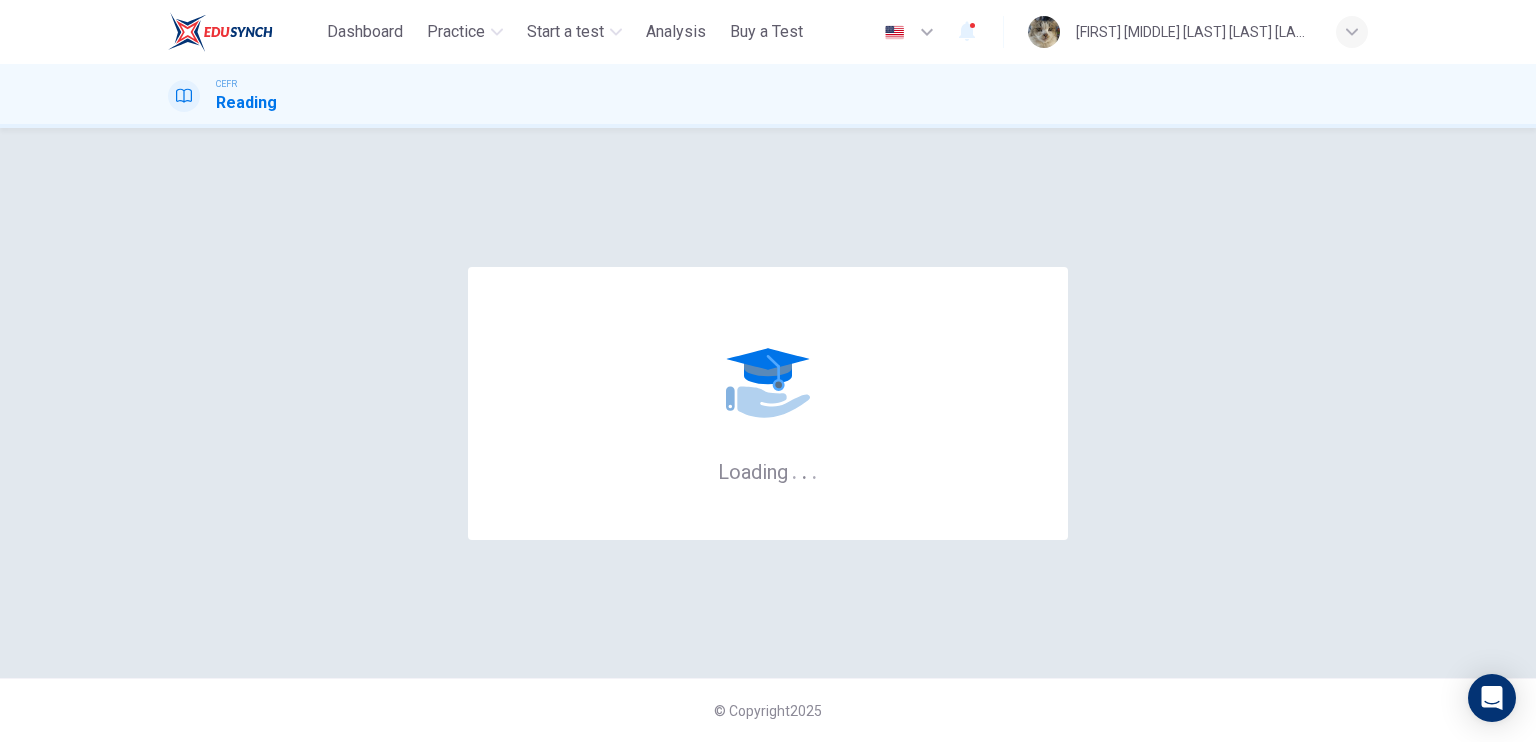 scroll, scrollTop: 0, scrollLeft: 0, axis: both 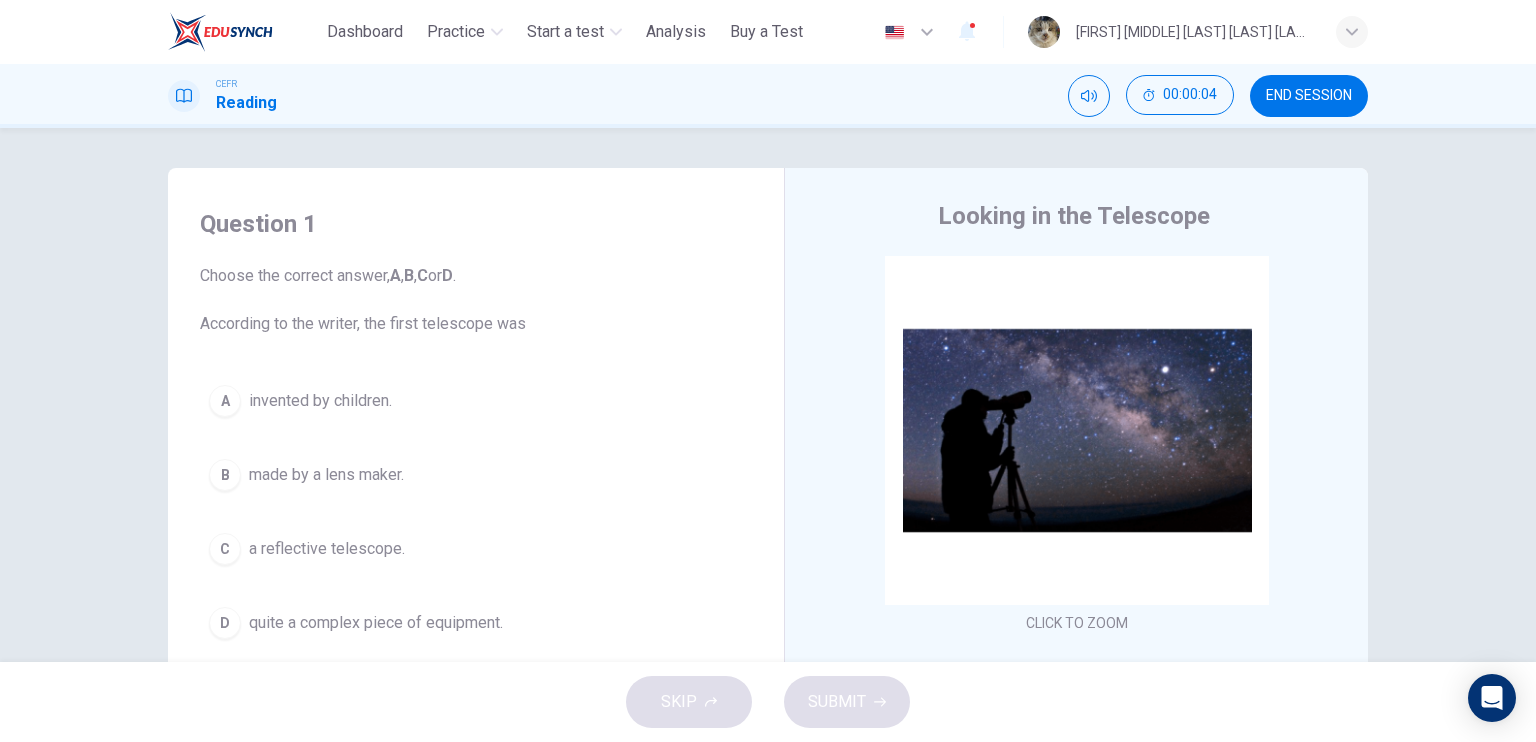 click on "A invented by children. B made by a lens maker. C a reflective telescope. D quite a complex piece of equipment." at bounding box center [476, 512] 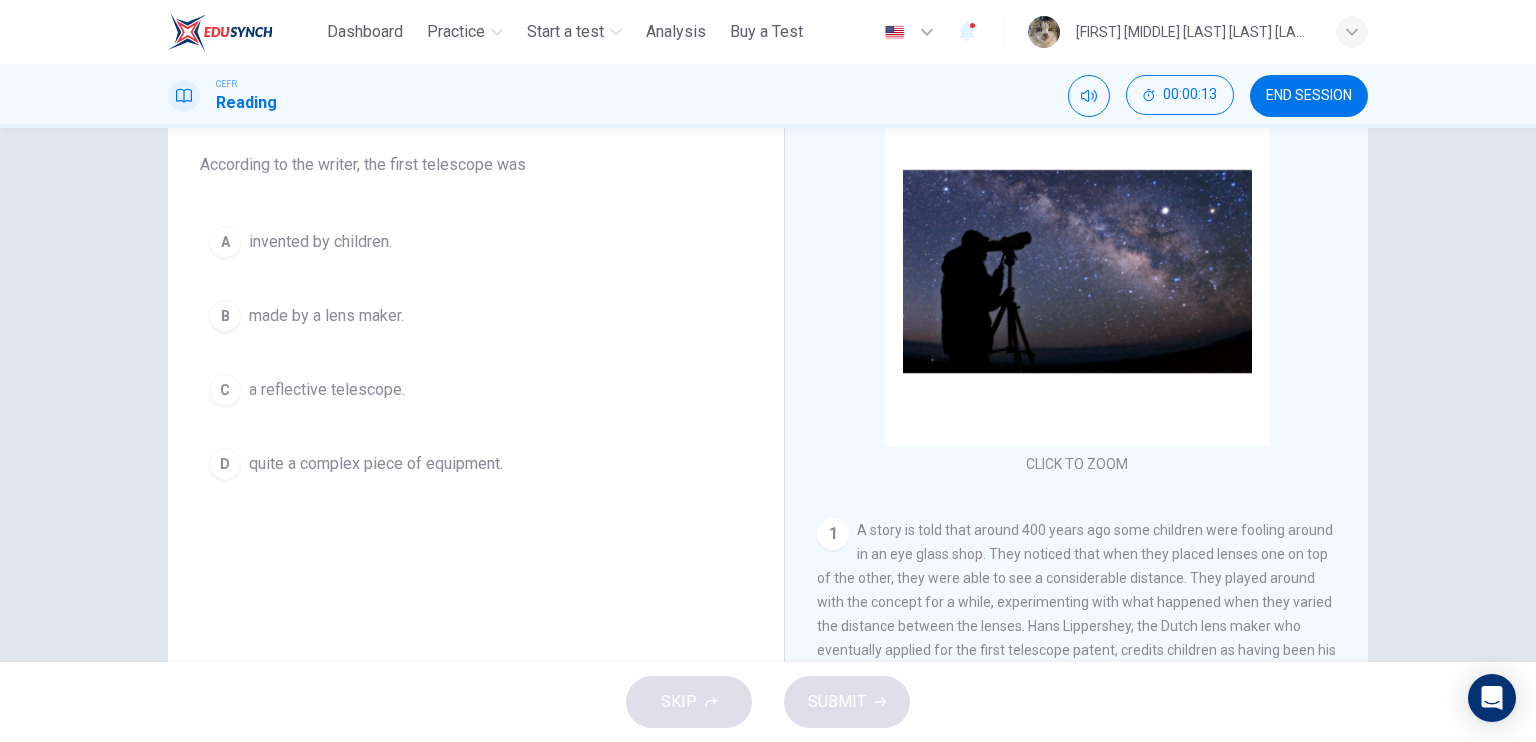 scroll, scrollTop: 160, scrollLeft: 0, axis: vertical 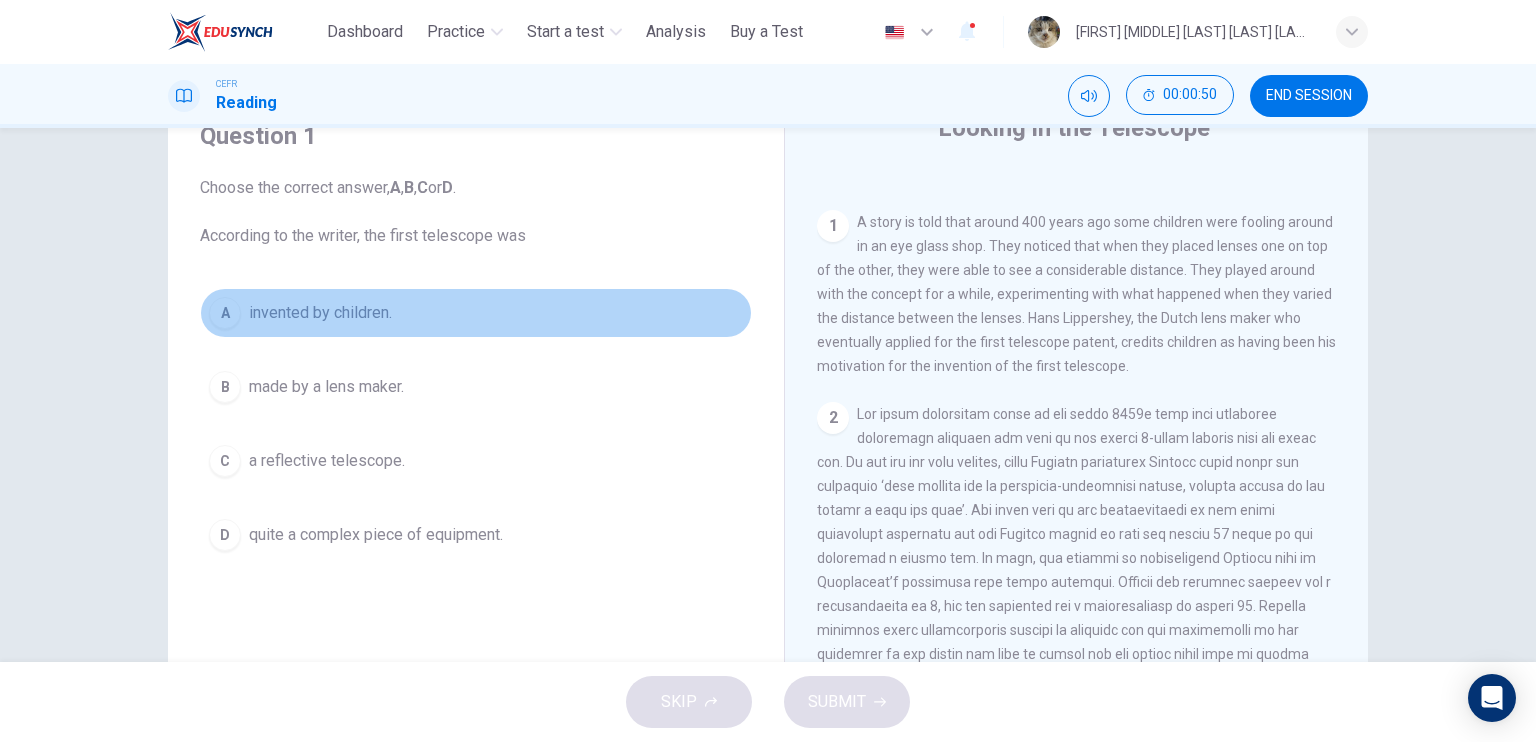click on "invented by children." at bounding box center (320, 313) 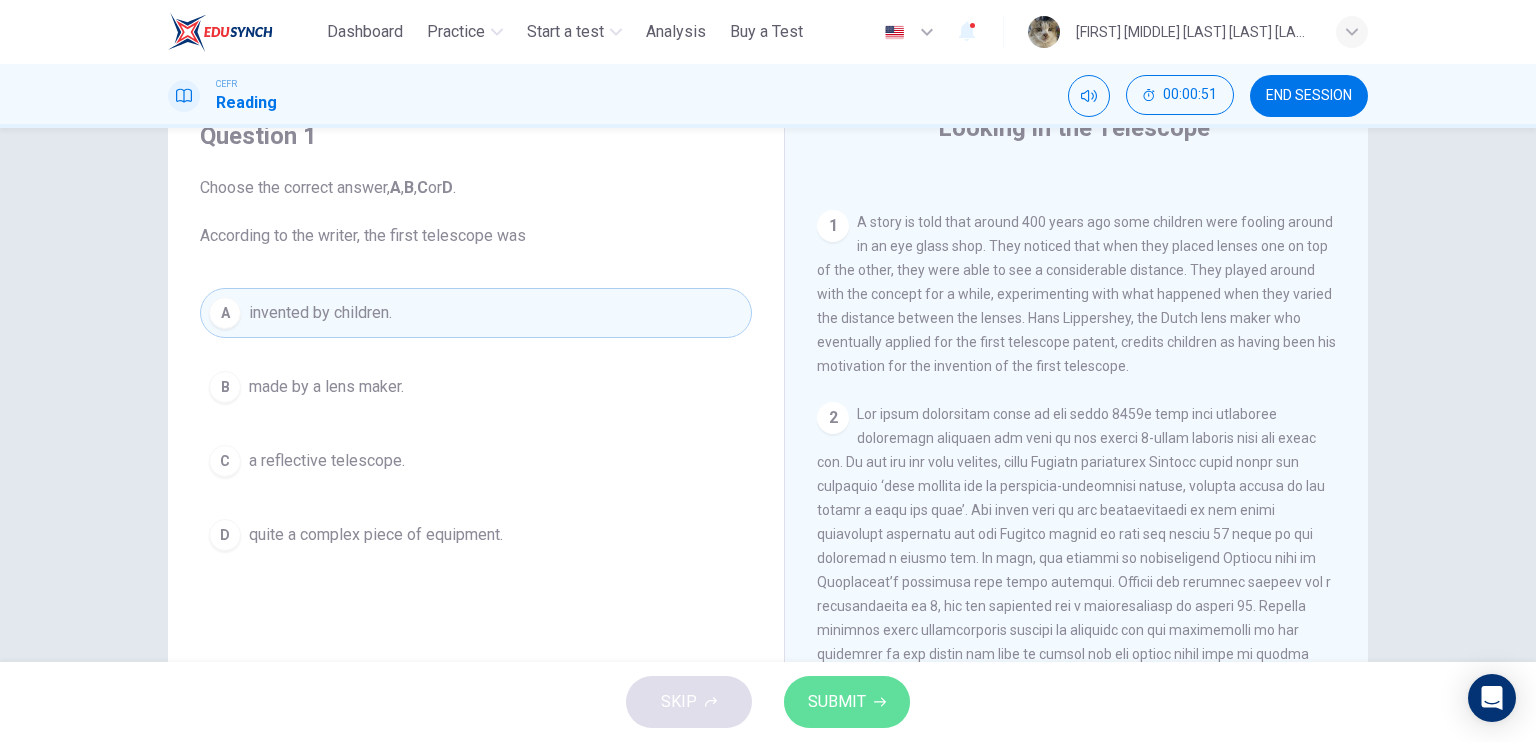click on "SUBMIT" at bounding box center (837, 702) 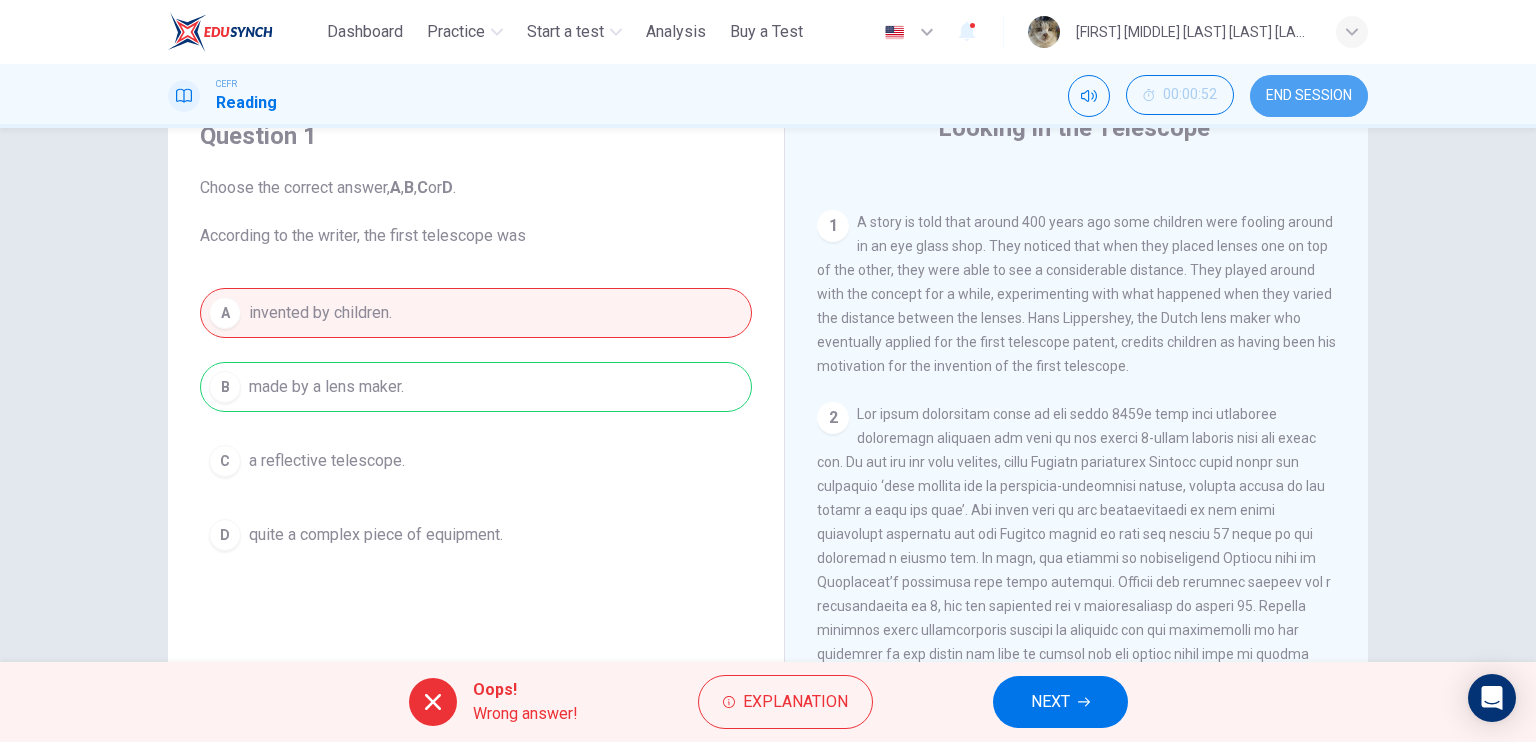click on "END SESSION" at bounding box center [1309, 96] 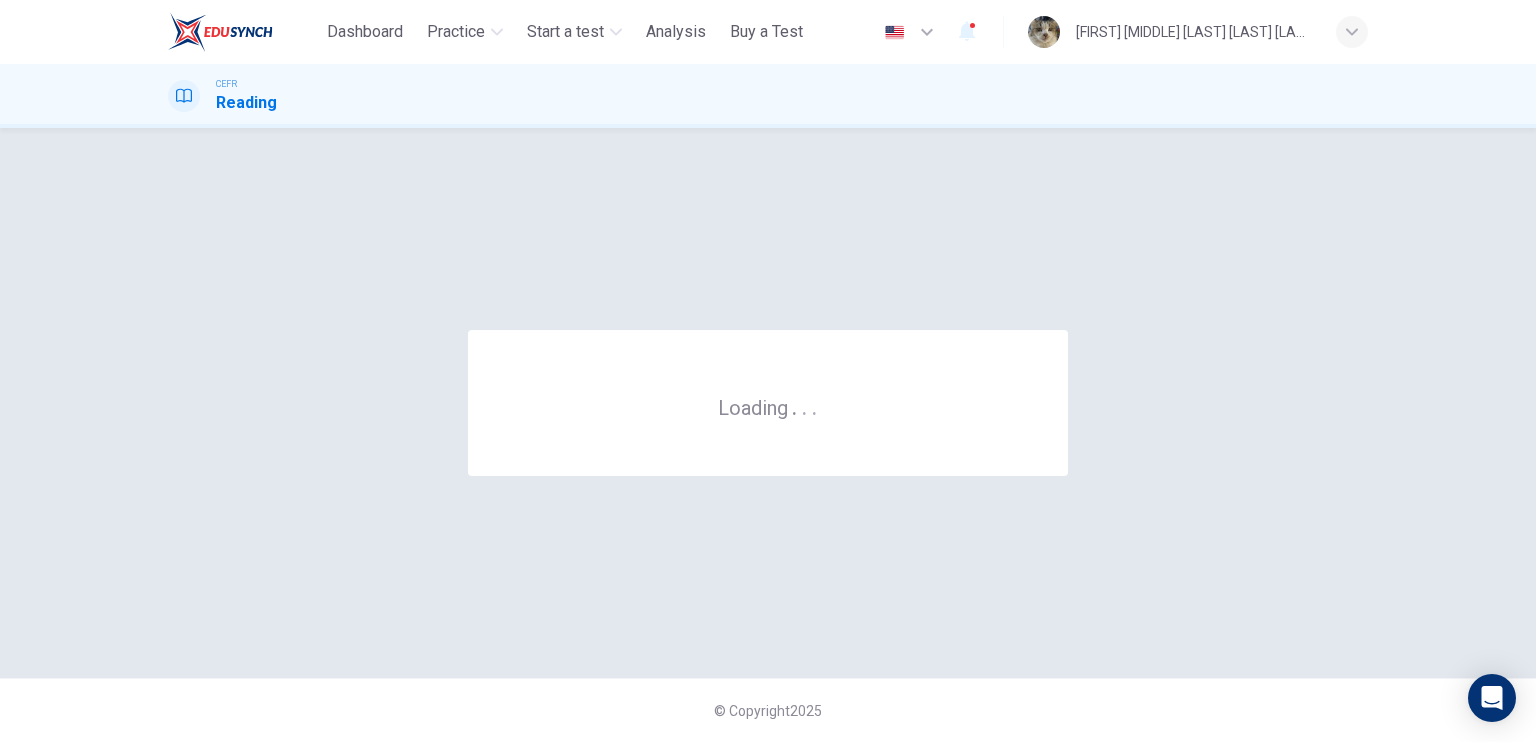 scroll, scrollTop: 0, scrollLeft: 0, axis: both 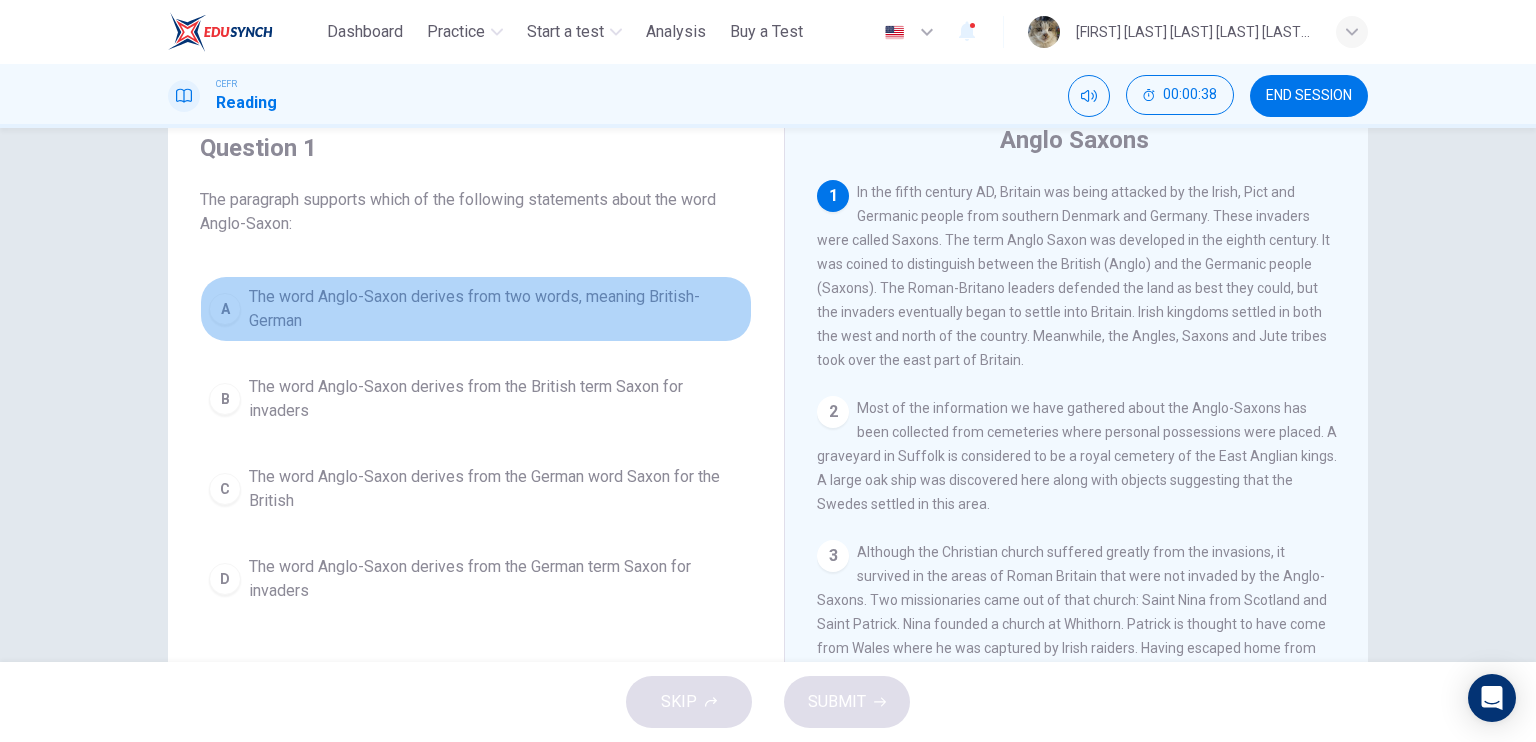 click on "The word Anglo-Saxon derives from two words, meaning British-German" at bounding box center (496, 309) 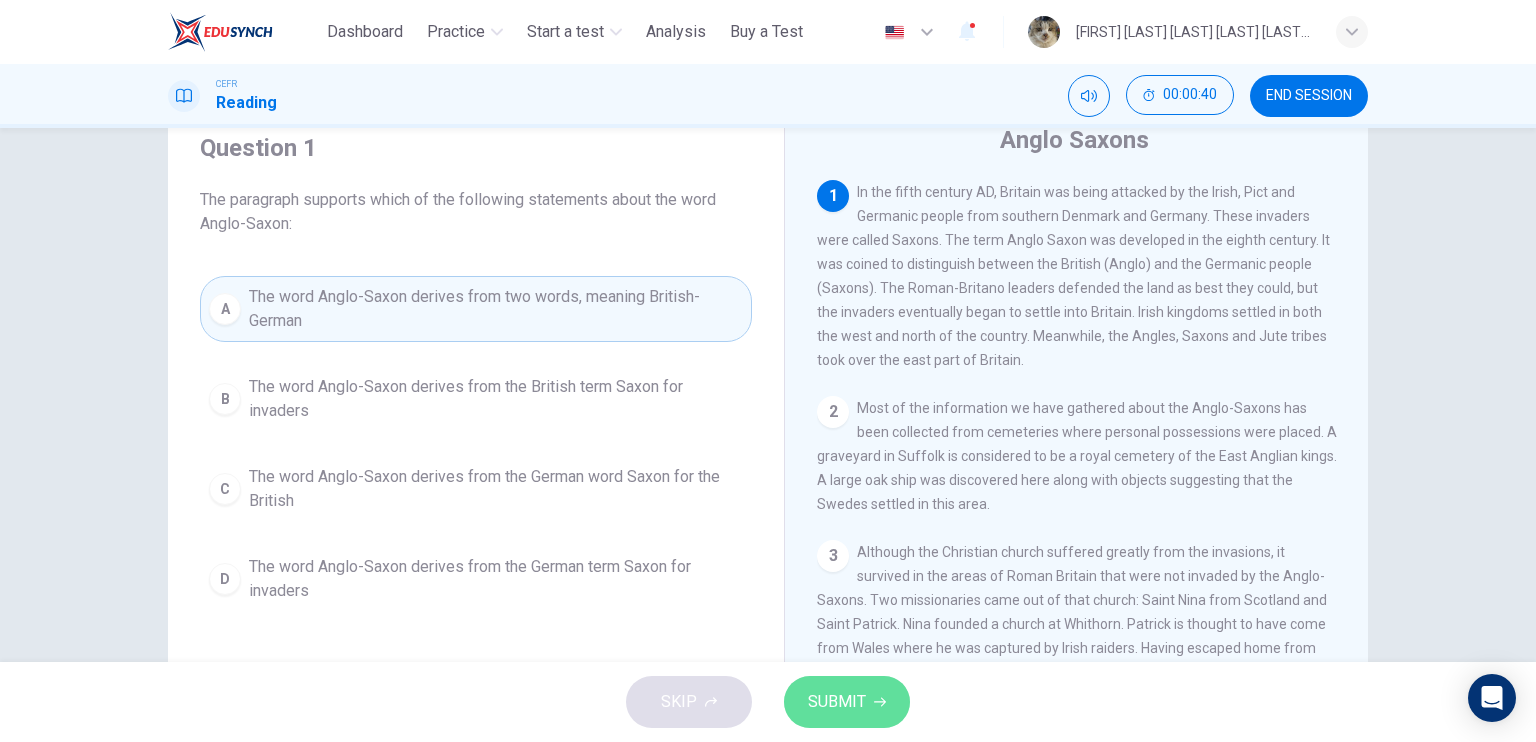 click on "SUBMIT" at bounding box center (837, 702) 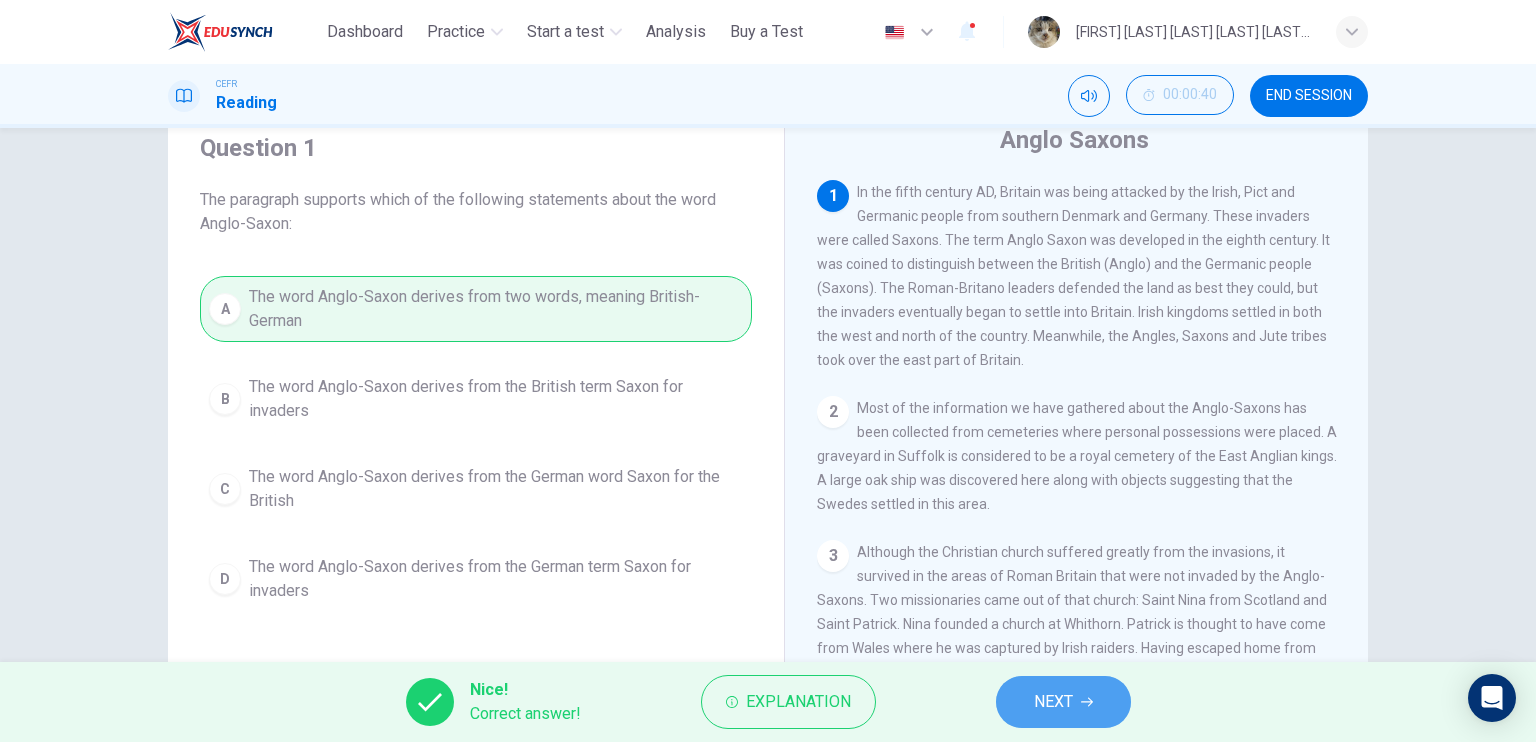 click on "NEXT" at bounding box center [1053, 702] 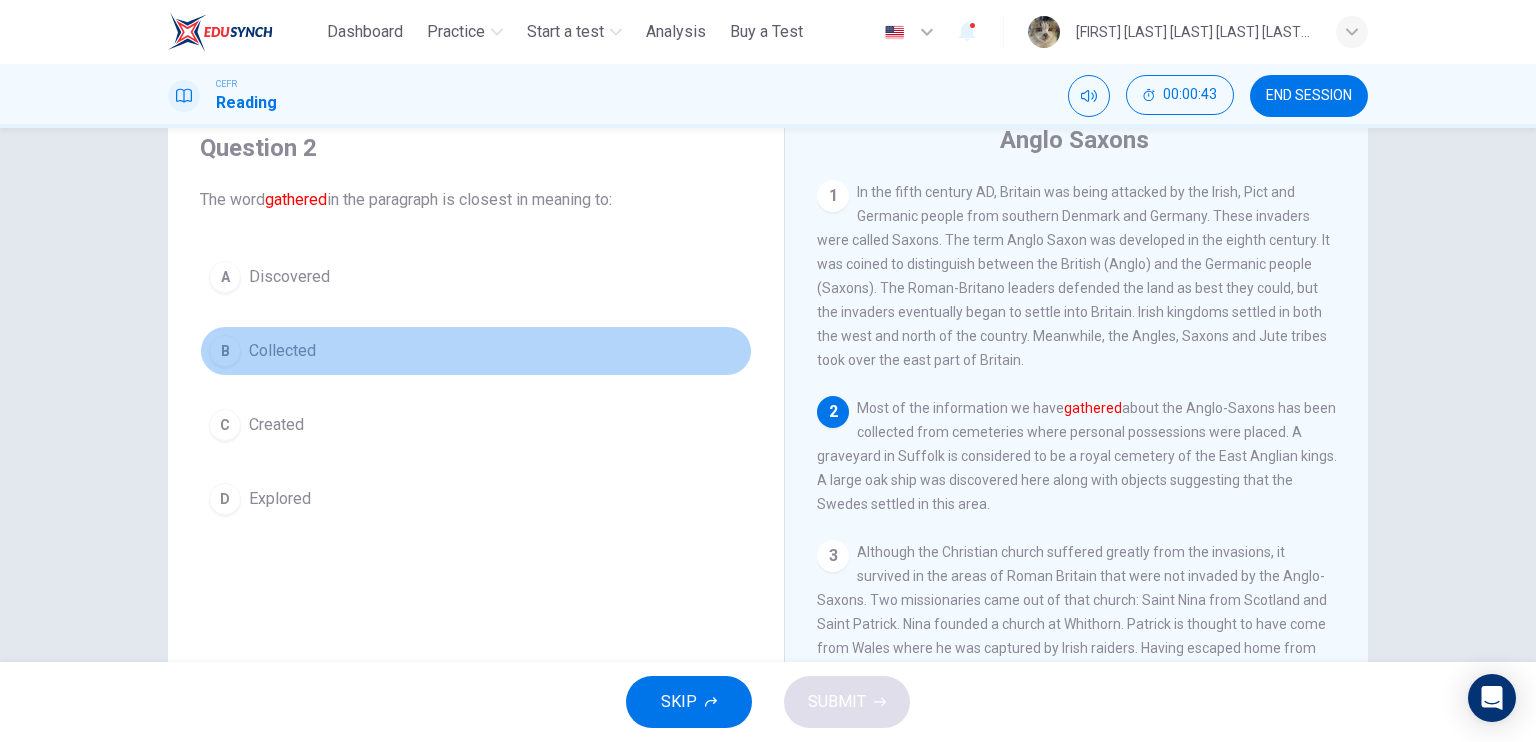 click on "B Collected" at bounding box center [476, 351] 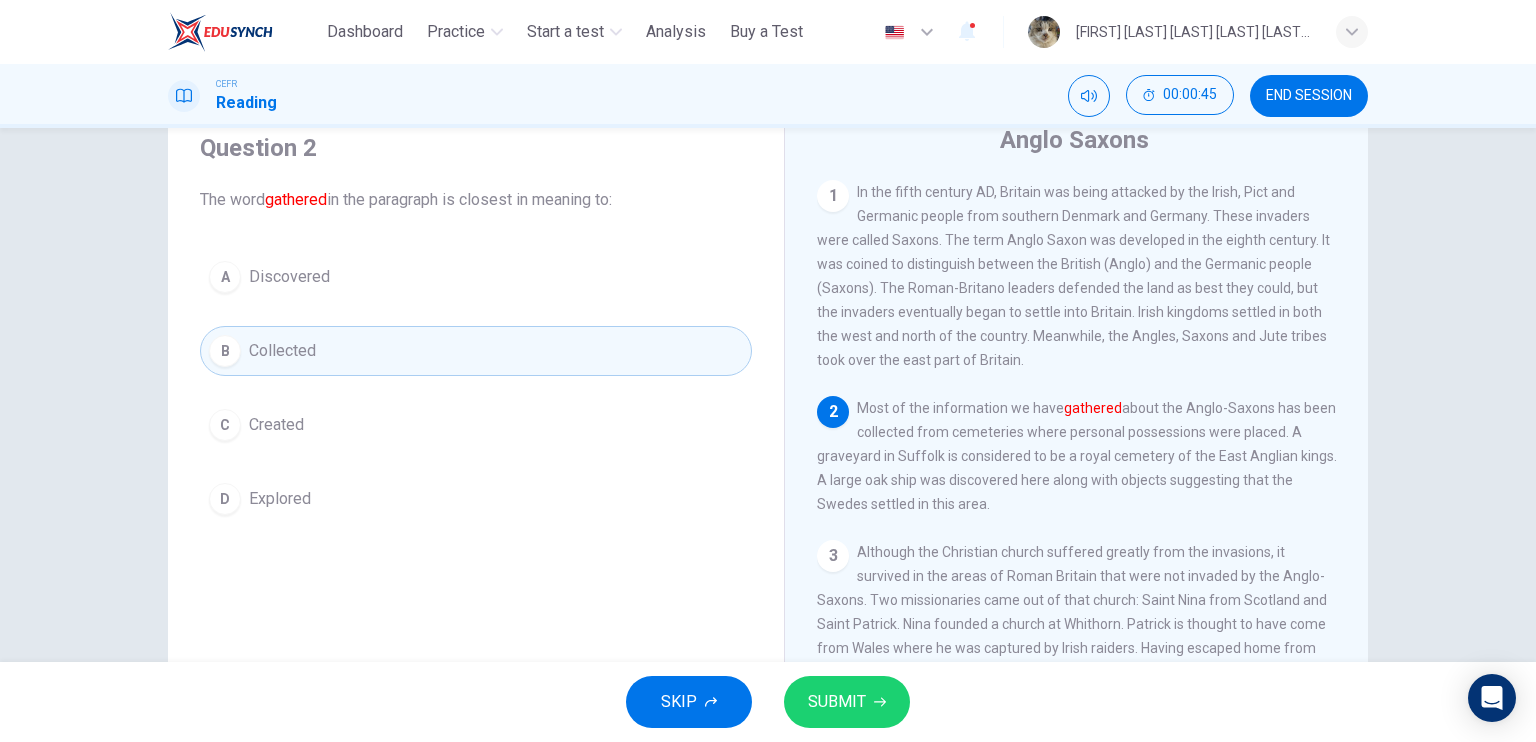 drag, startPoint x: 794, startPoint y: 678, endPoint x: 816, endPoint y: 692, distance: 26.076809 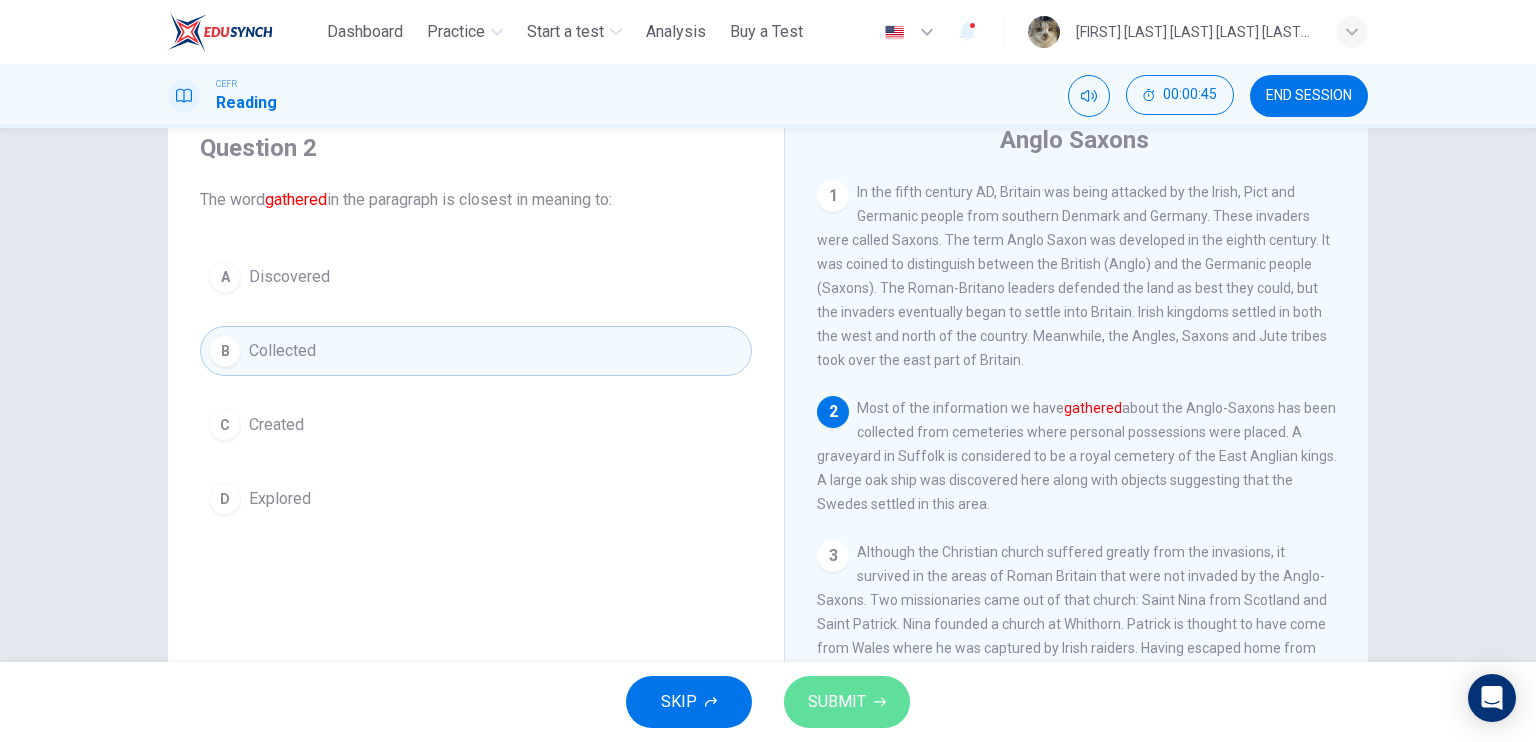click on "SUBMIT" at bounding box center (837, 702) 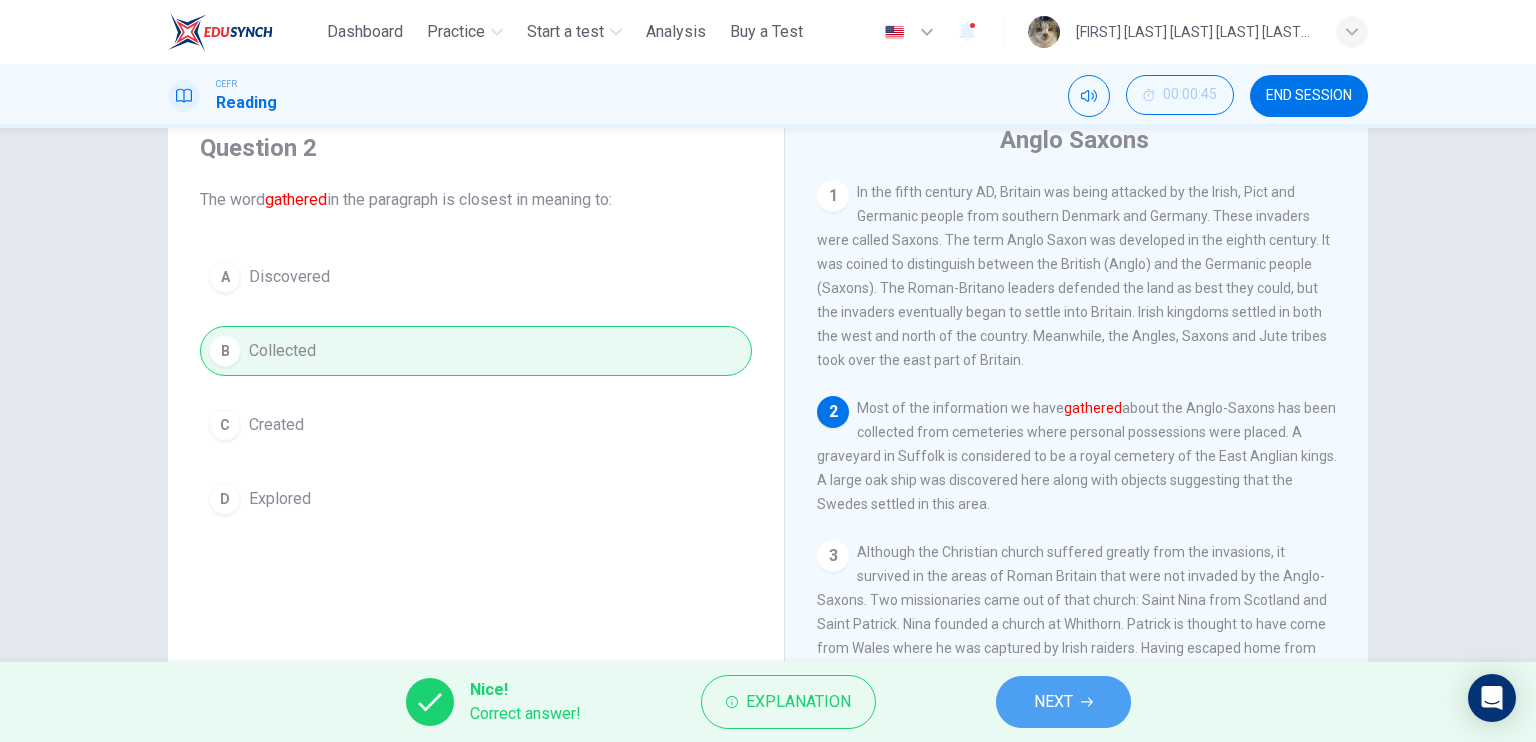 click on "NEXT" at bounding box center (1053, 702) 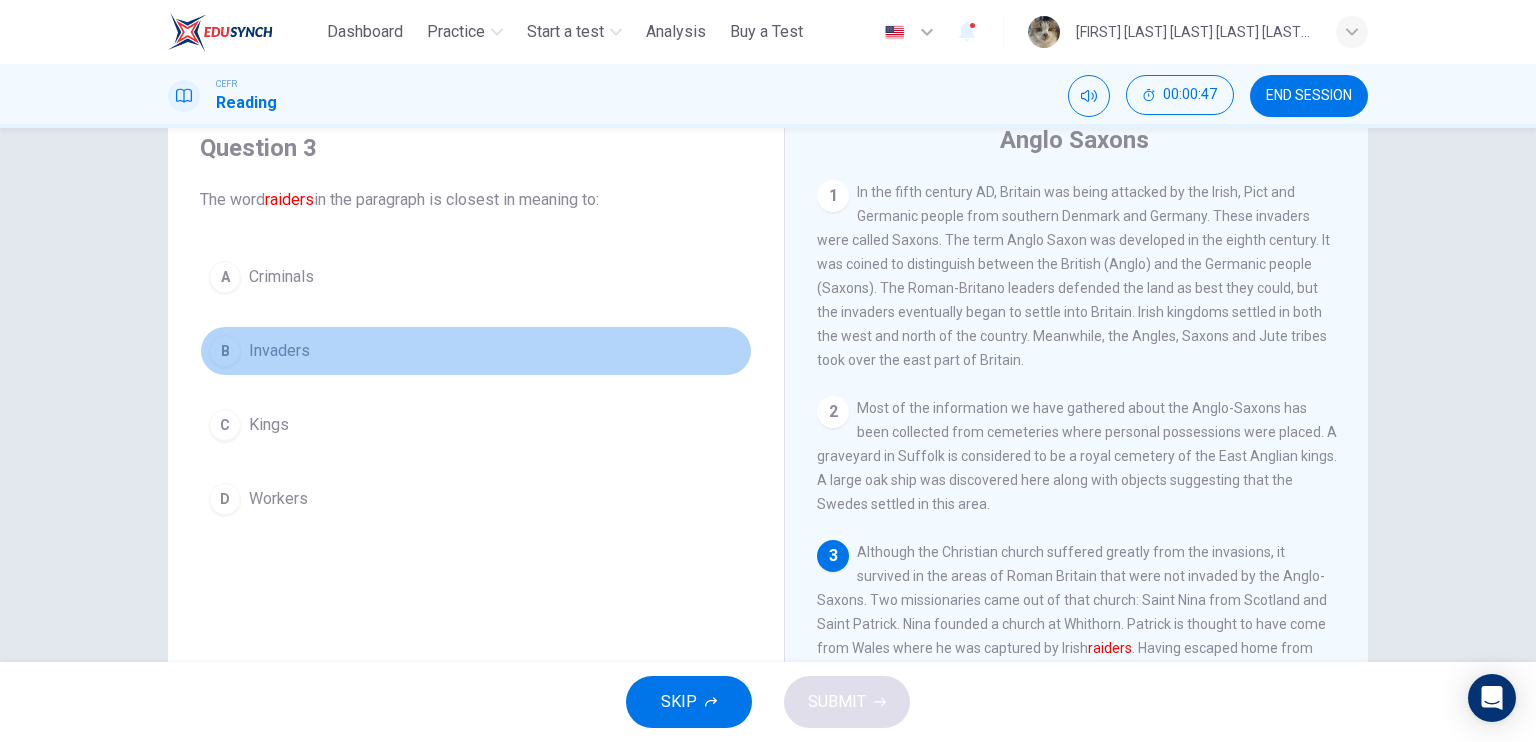 click on "Invaders" at bounding box center (279, 351) 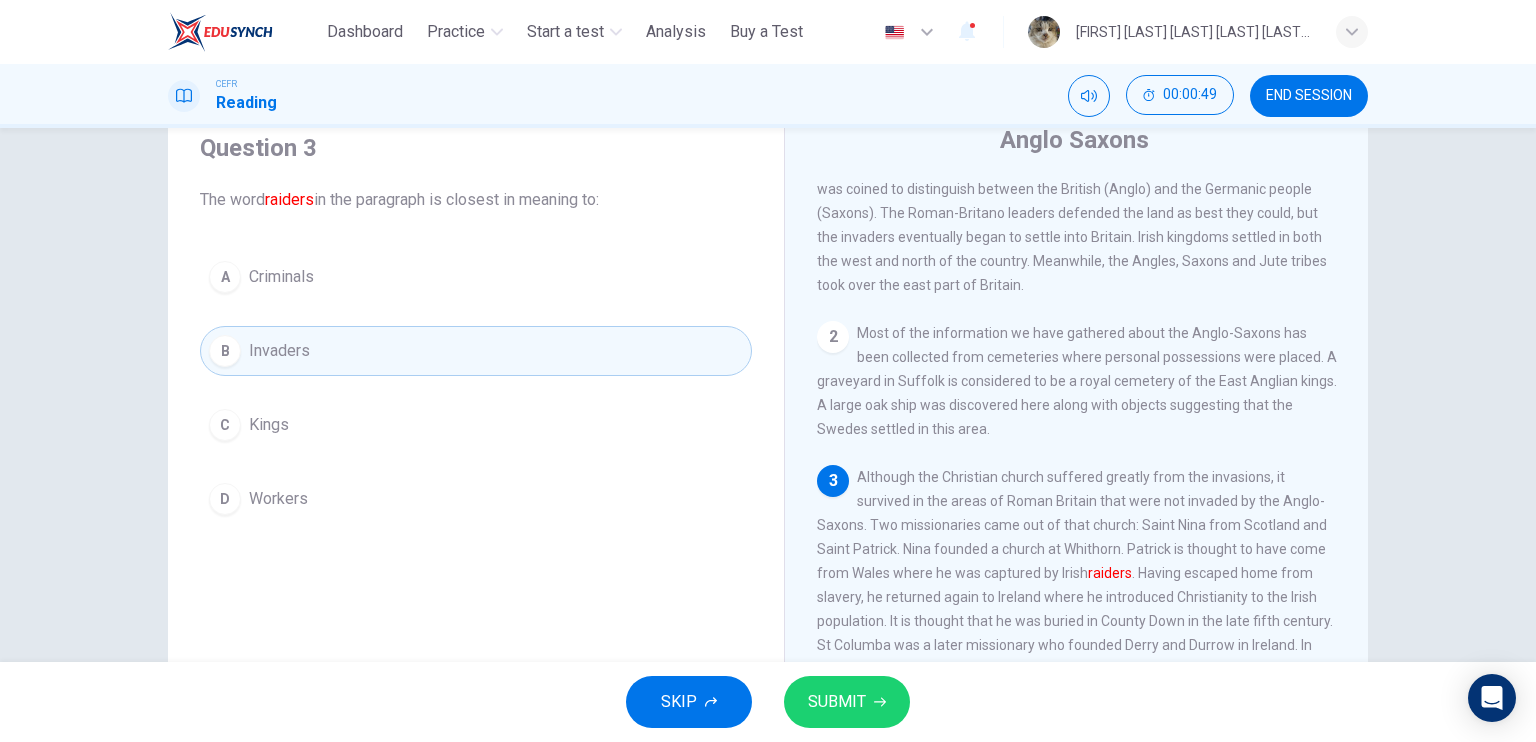 scroll, scrollTop: 76, scrollLeft: 0, axis: vertical 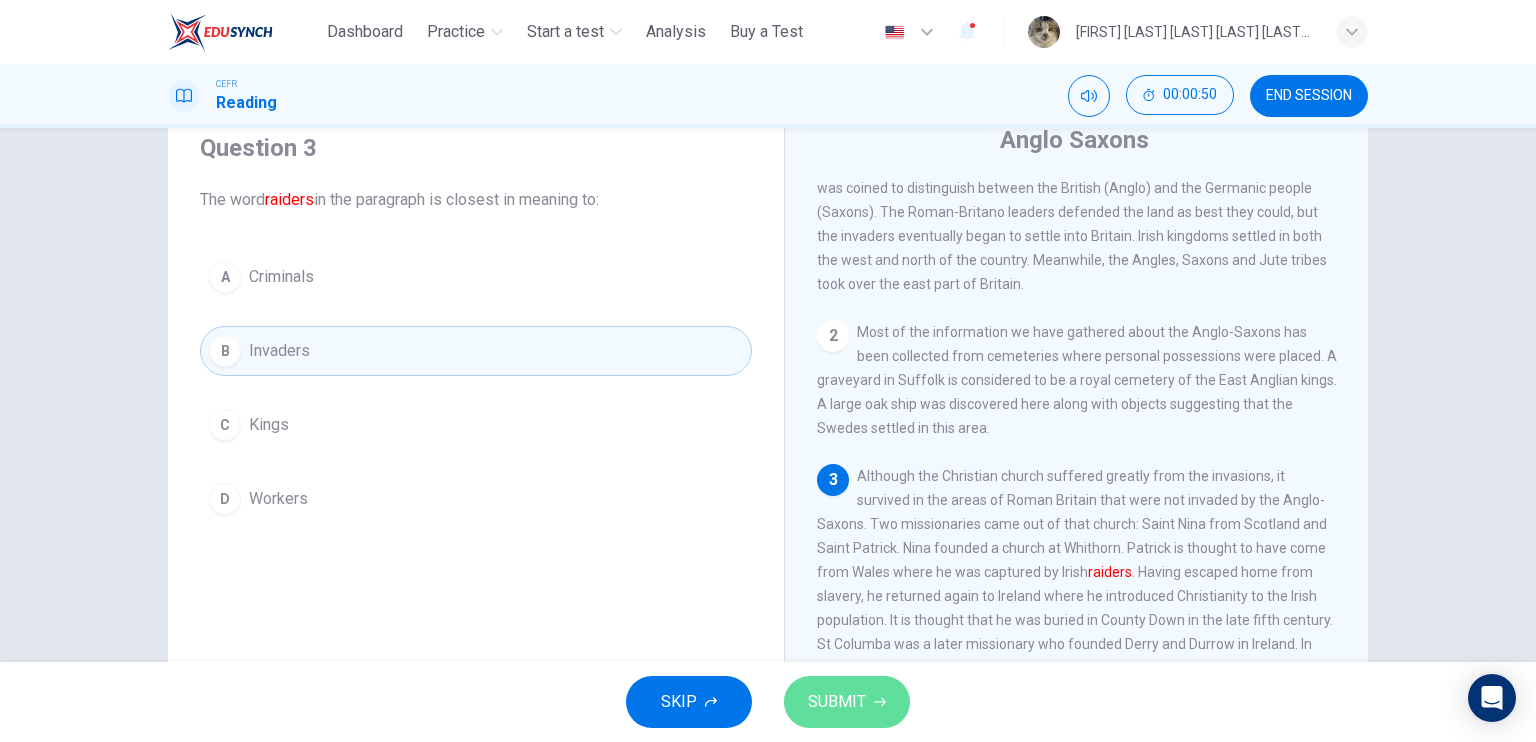 click on "SUBMIT" at bounding box center (847, 702) 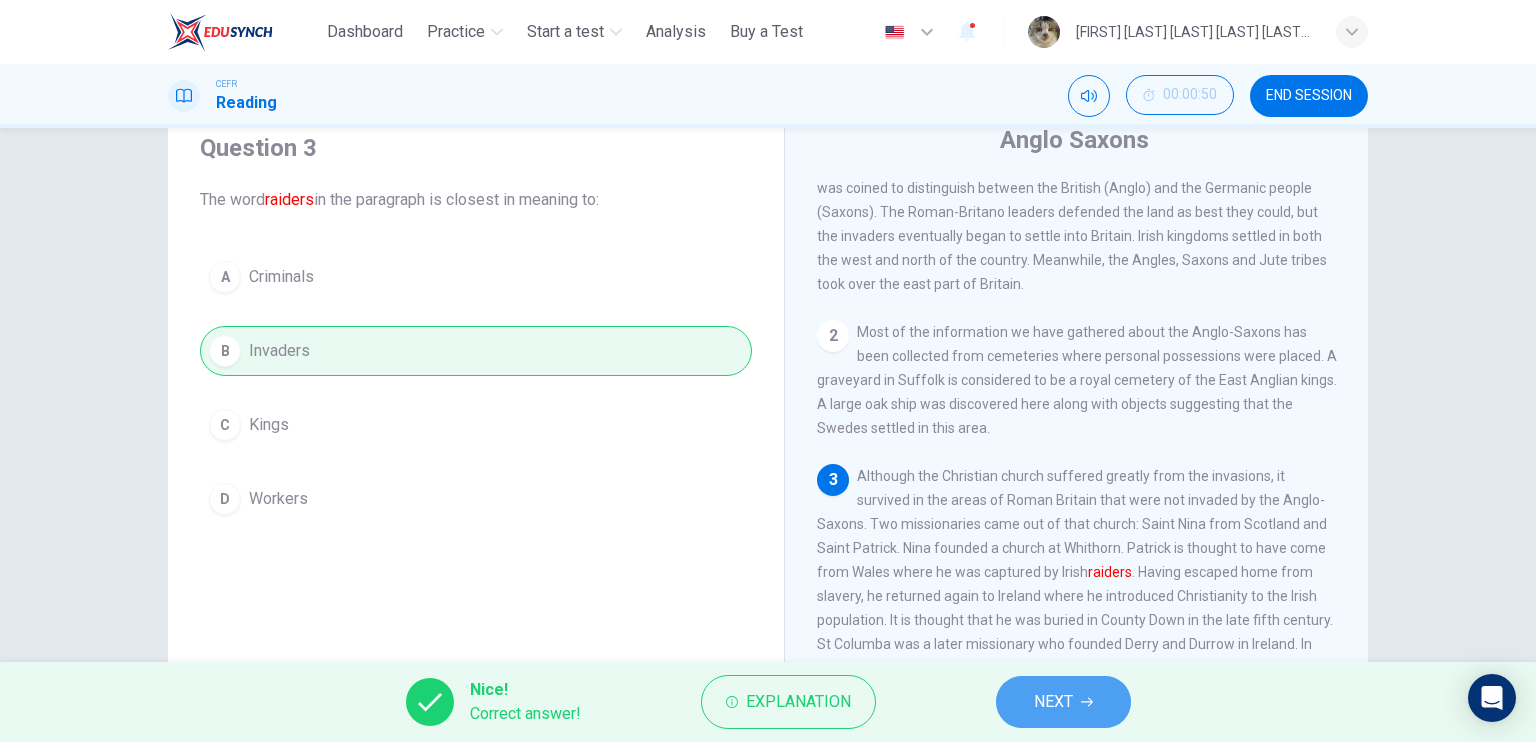 click 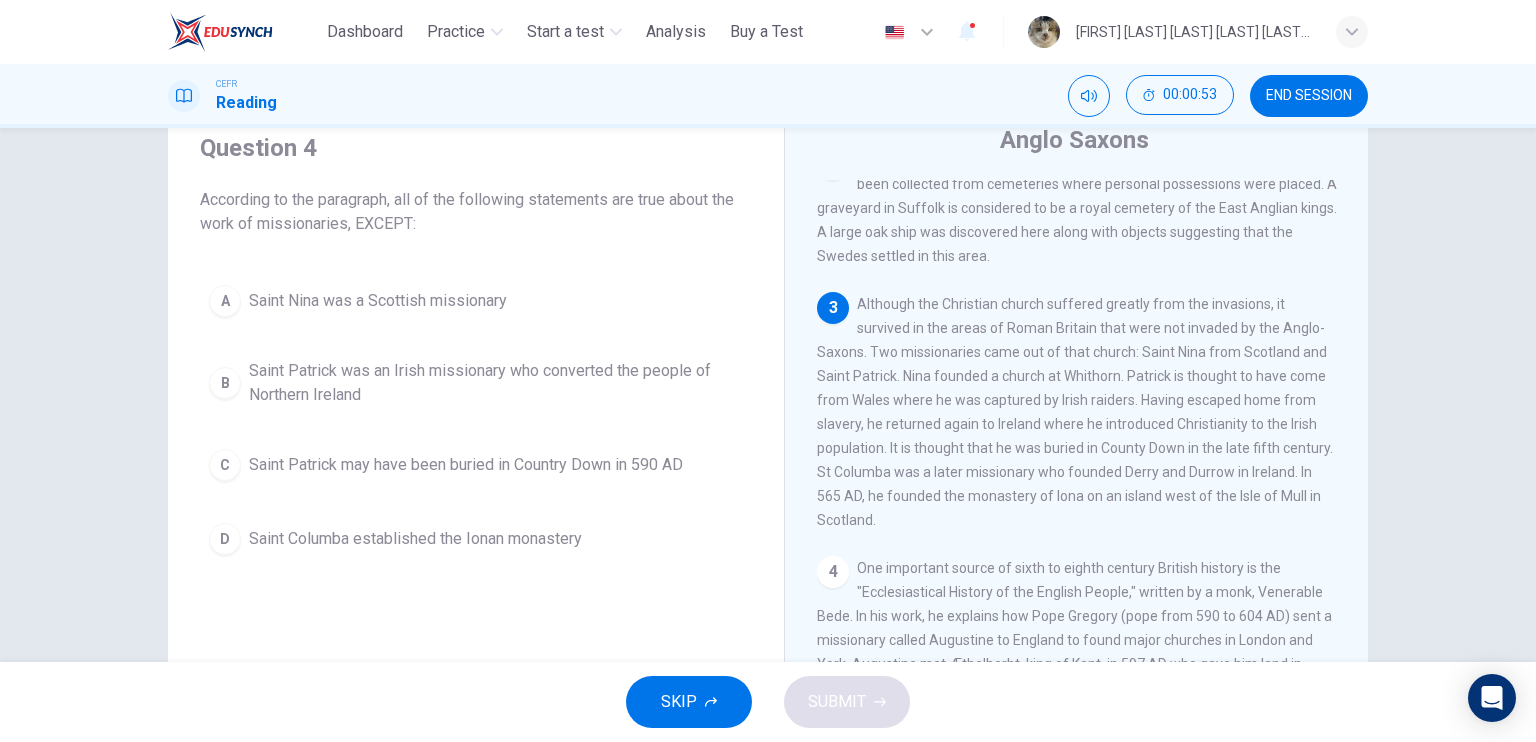 scroll, scrollTop: 254, scrollLeft: 0, axis: vertical 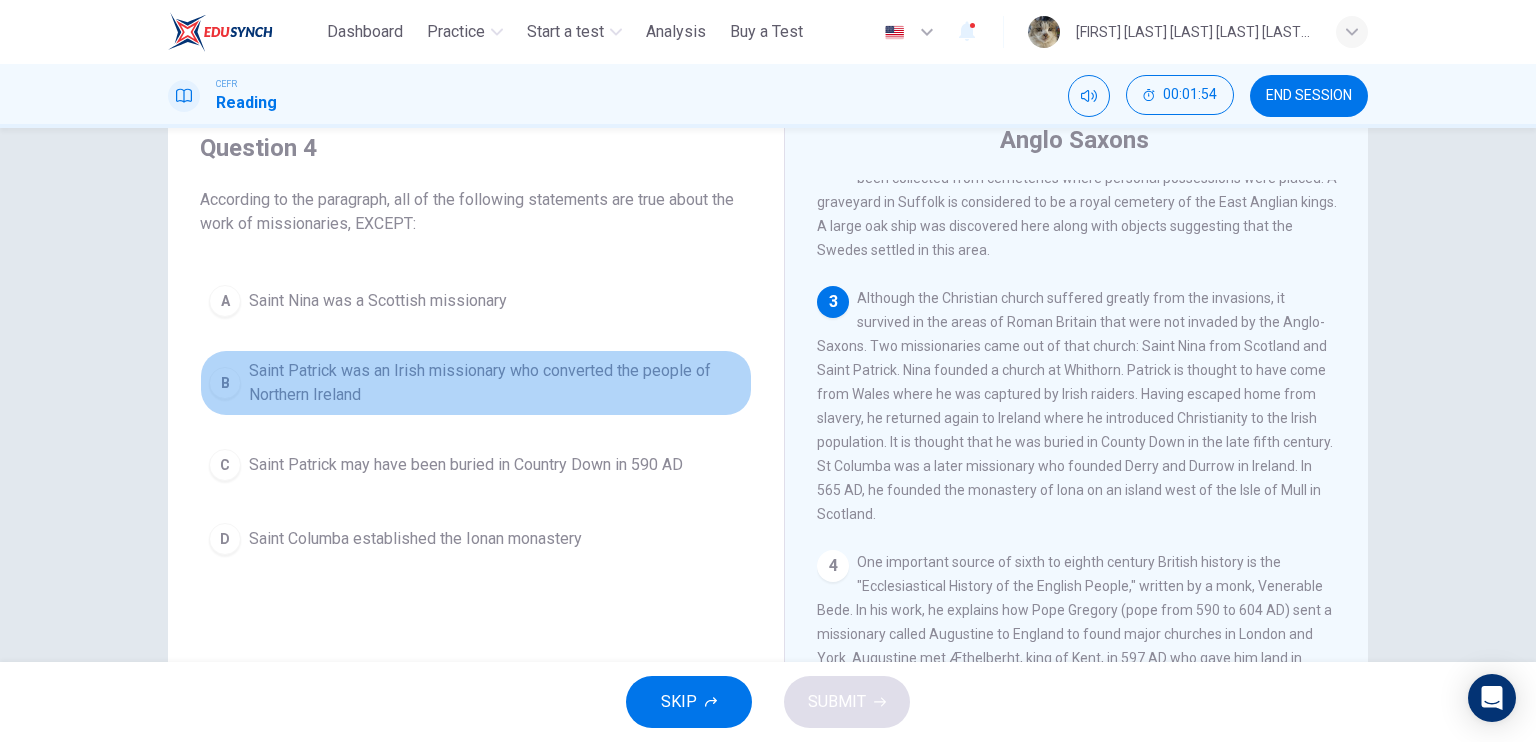 click on "B Saint Patrick was an Irish missionary who converted the people of Northern Ireland" at bounding box center (476, 383) 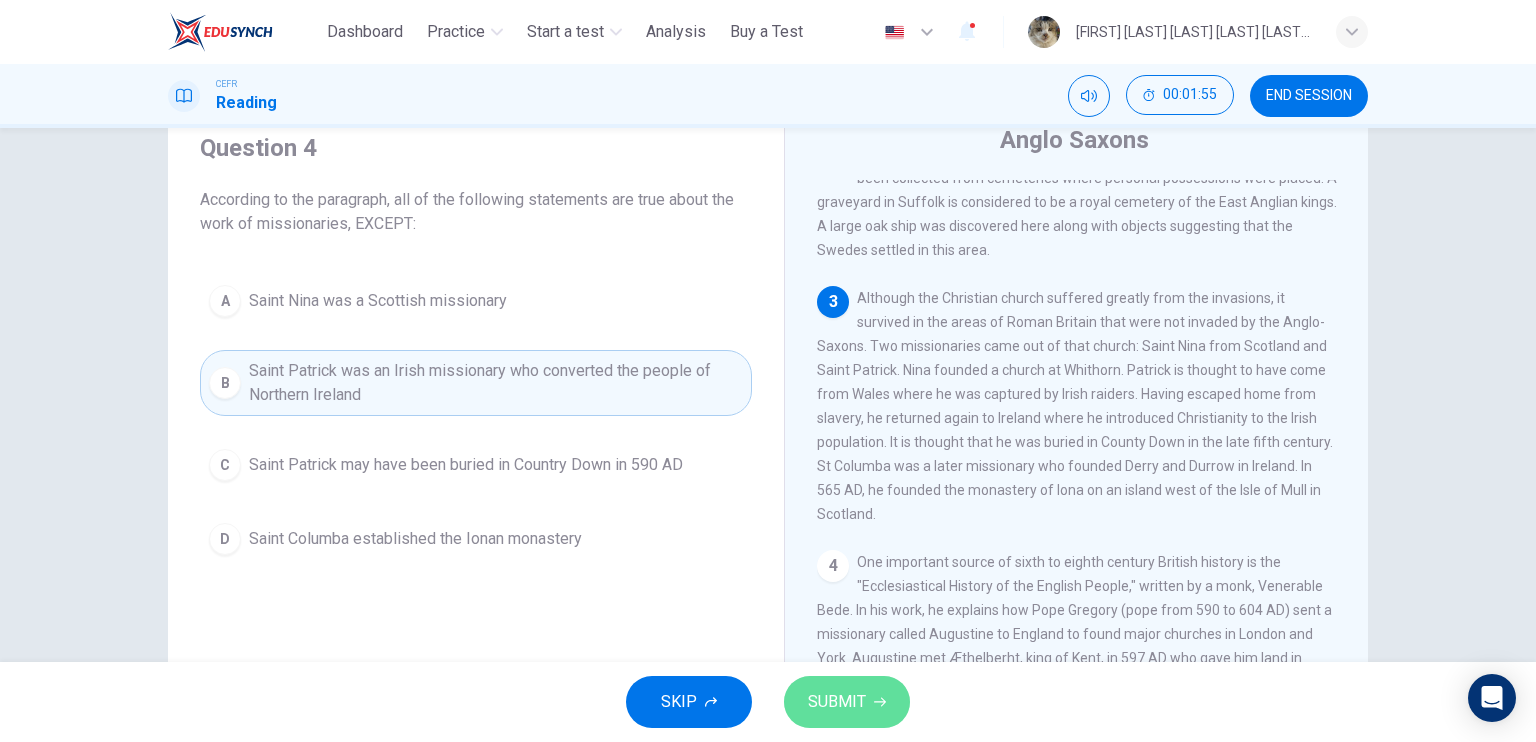 click on "SUBMIT" at bounding box center (837, 702) 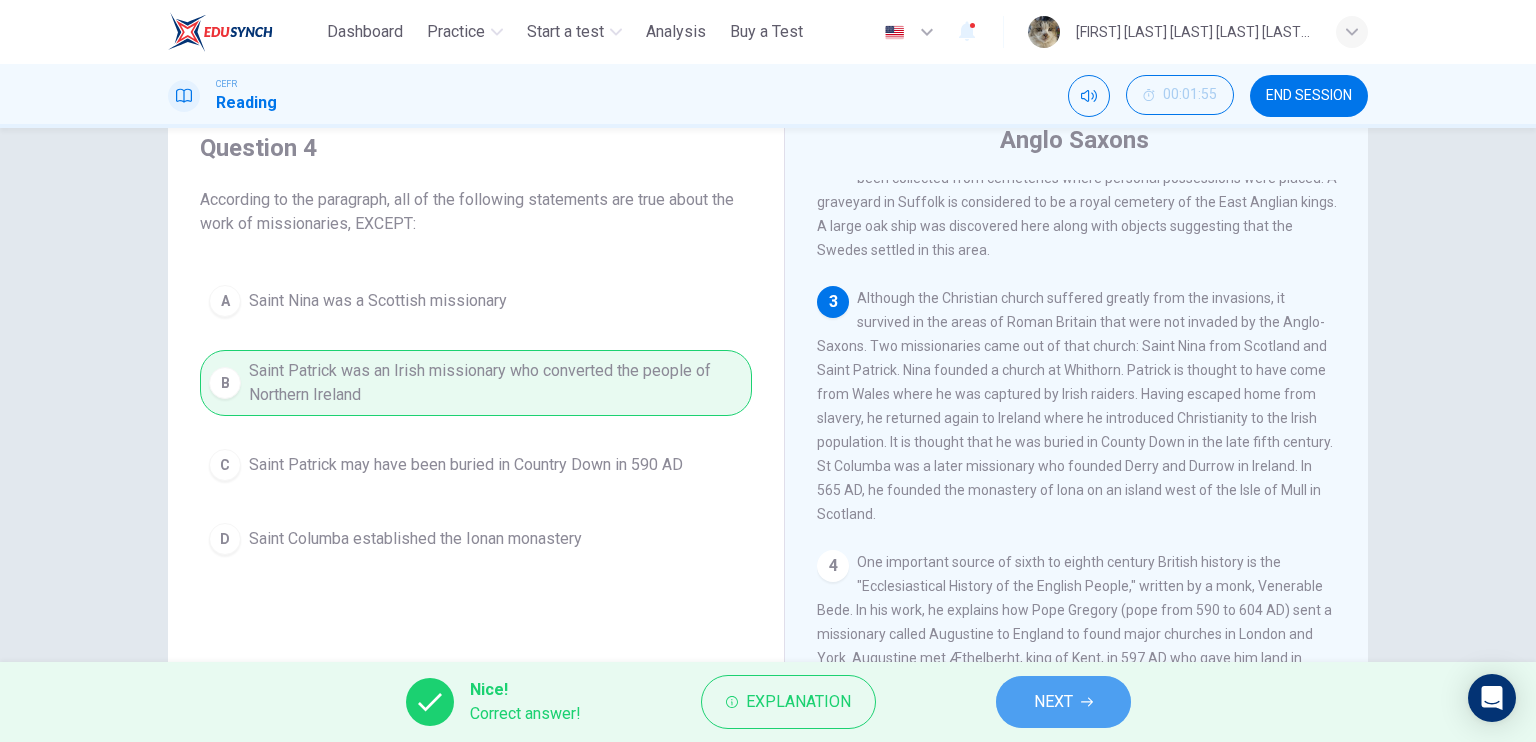 click on "NEXT" at bounding box center [1053, 702] 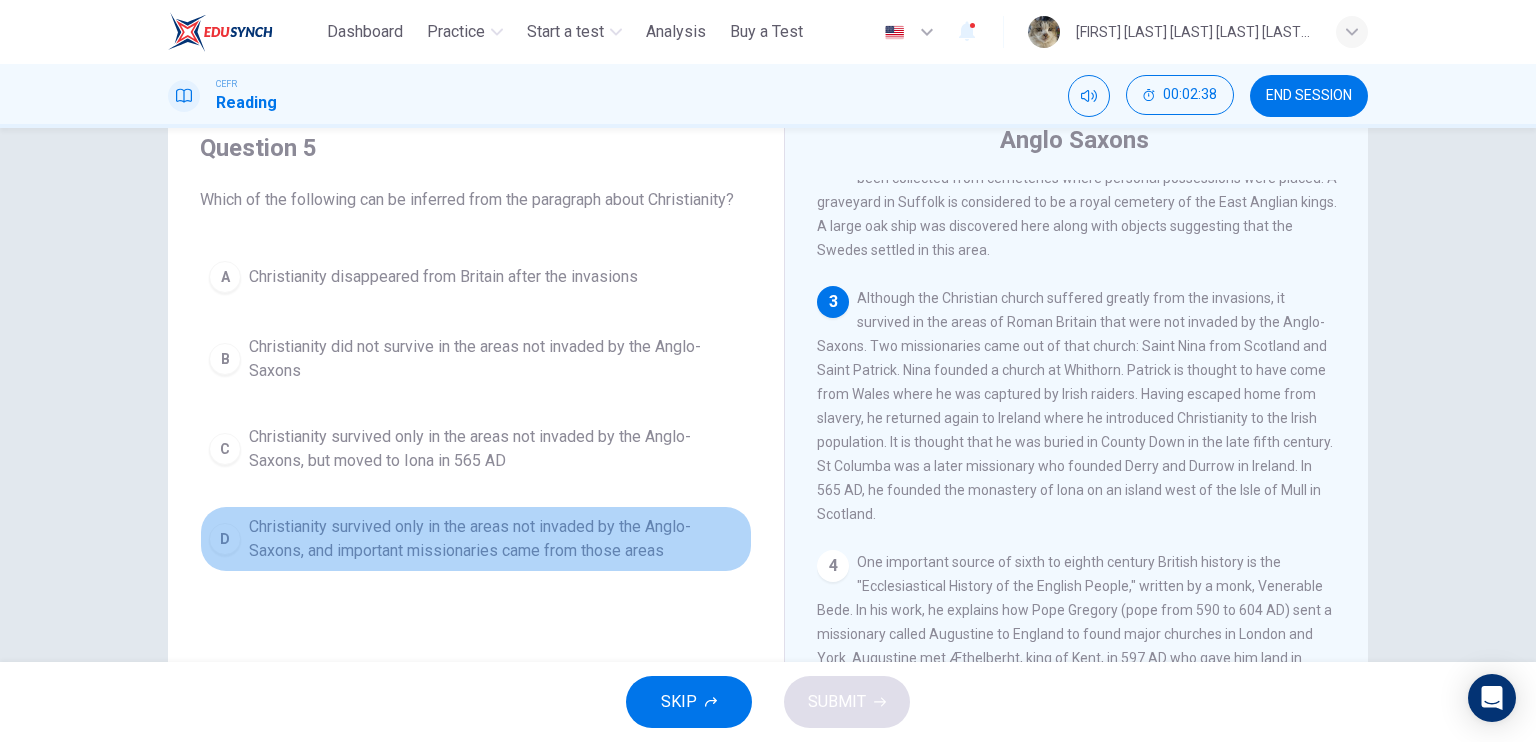 click on "Christianity survived only in the areas not invaded by the Anglo-Saxons, and important missionaries came from those areas" at bounding box center [496, 539] 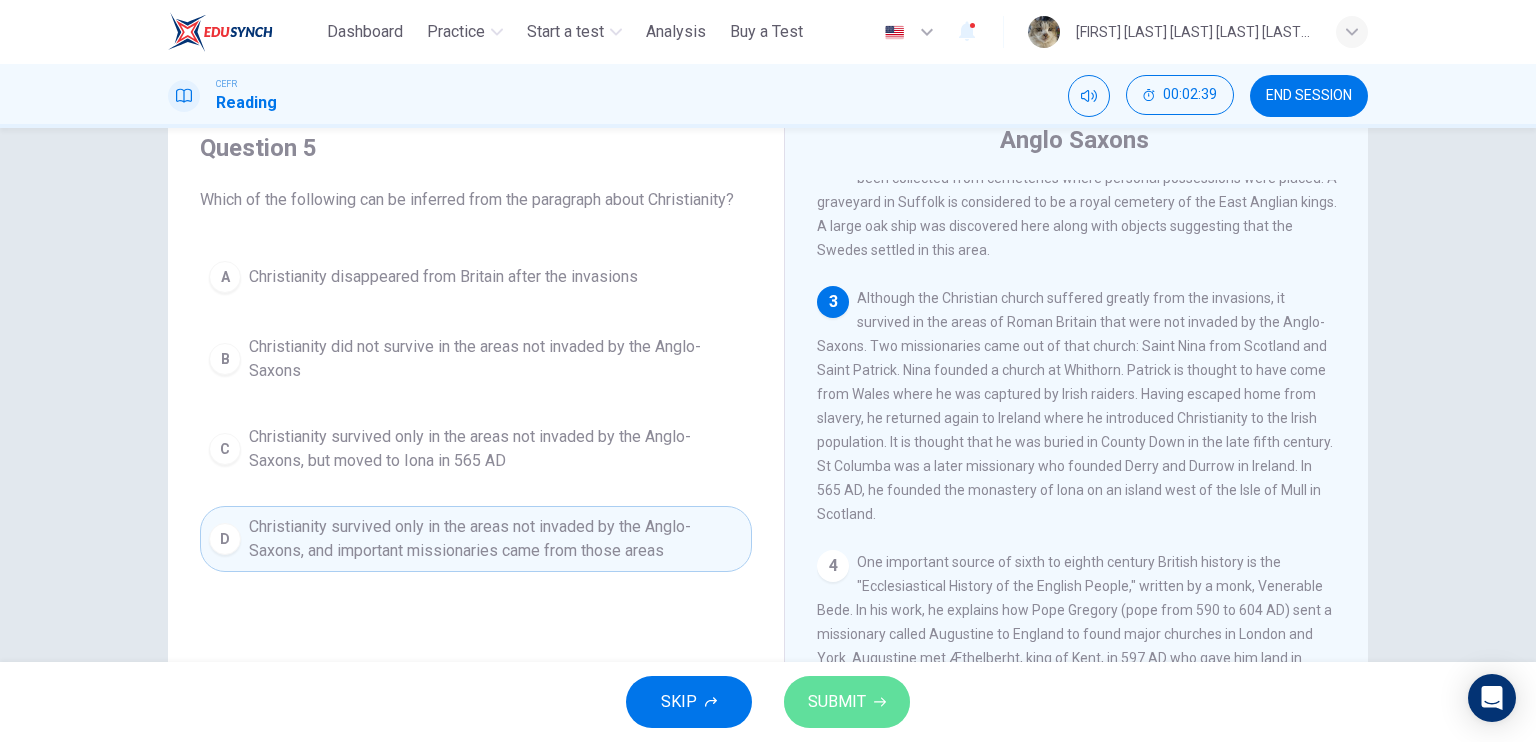 click on "SUBMIT" at bounding box center [837, 702] 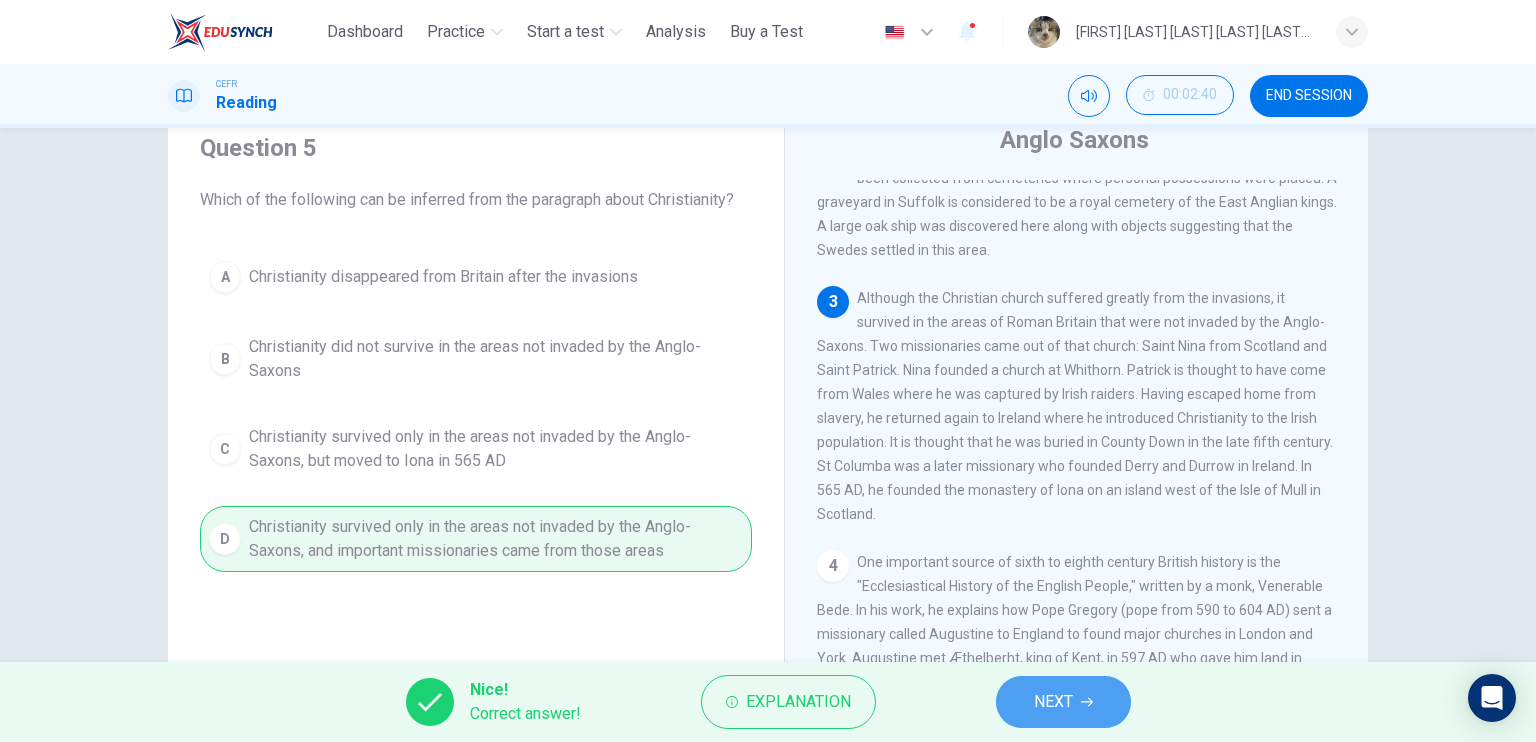 click on "NEXT" at bounding box center [1053, 702] 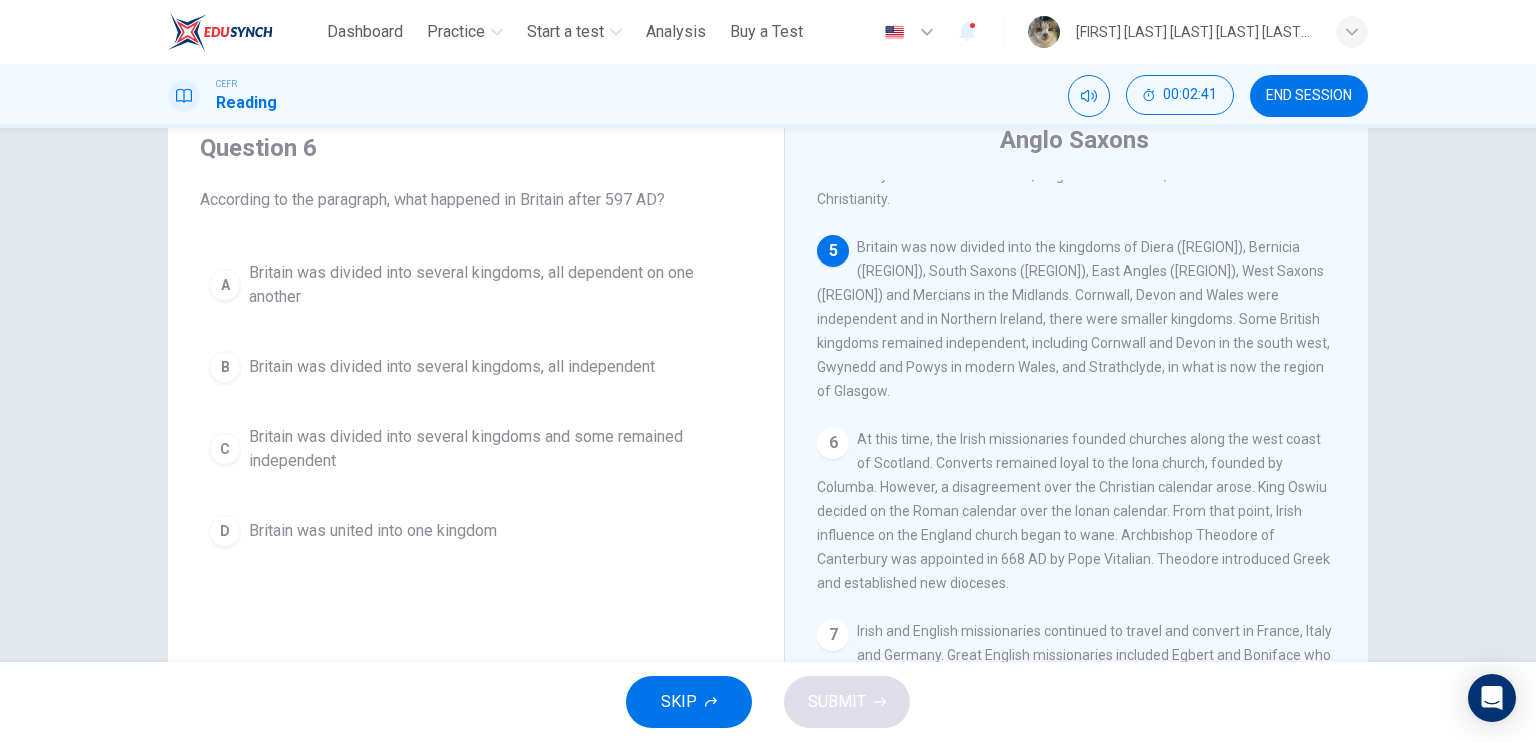 scroll, scrollTop: 792, scrollLeft: 0, axis: vertical 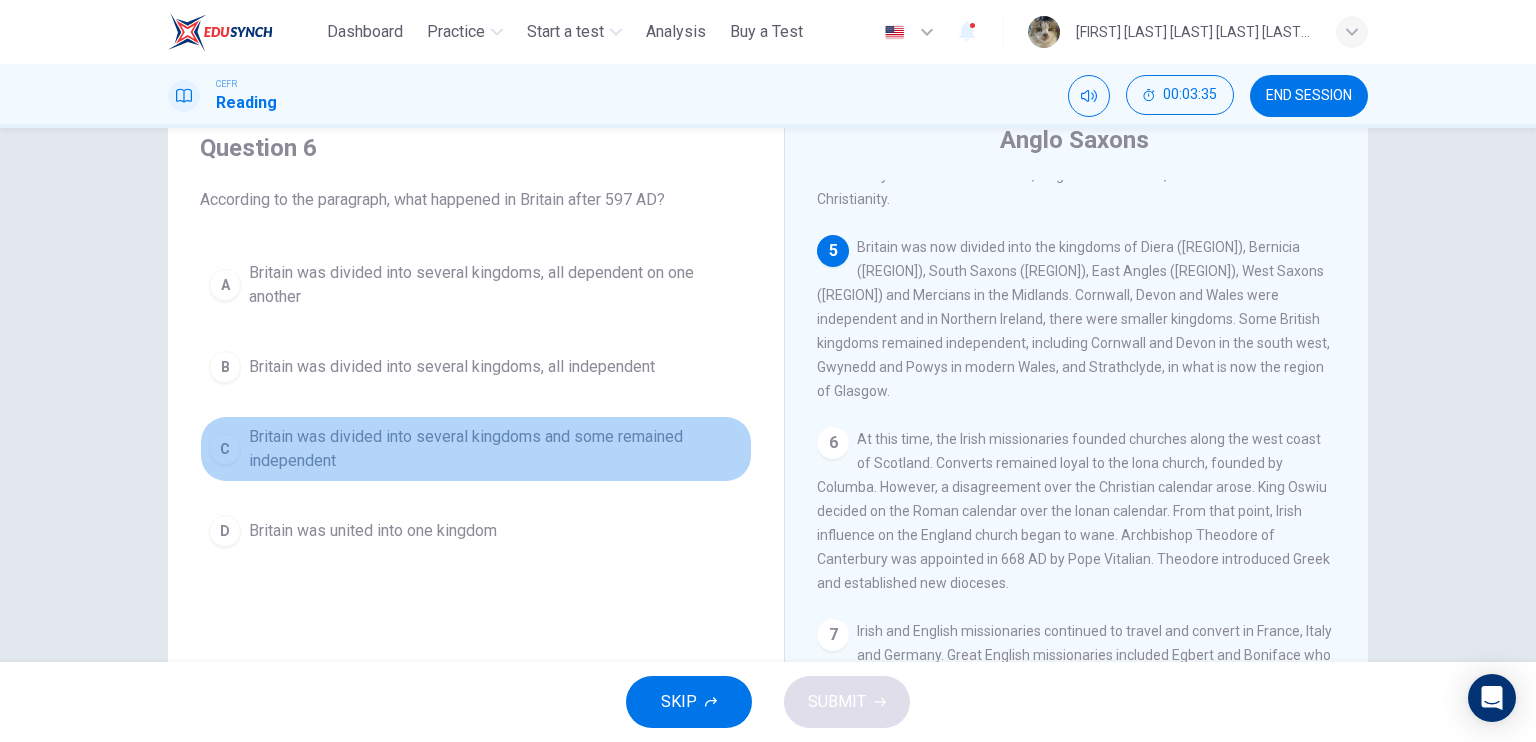 click on "Britain was divided into several kingdoms and some remained independent" at bounding box center (496, 449) 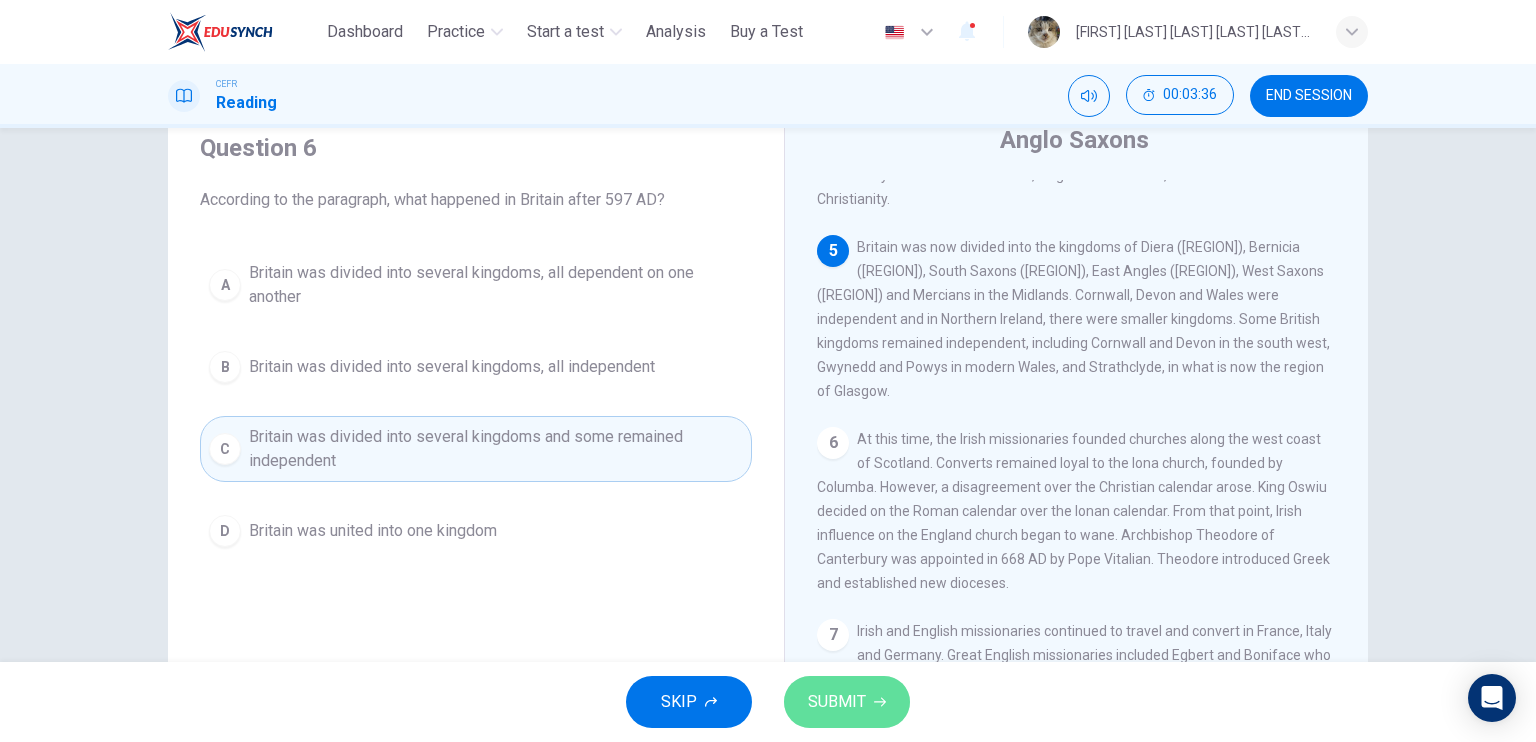 click on "SUBMIT" at bounding box center (837, 702) 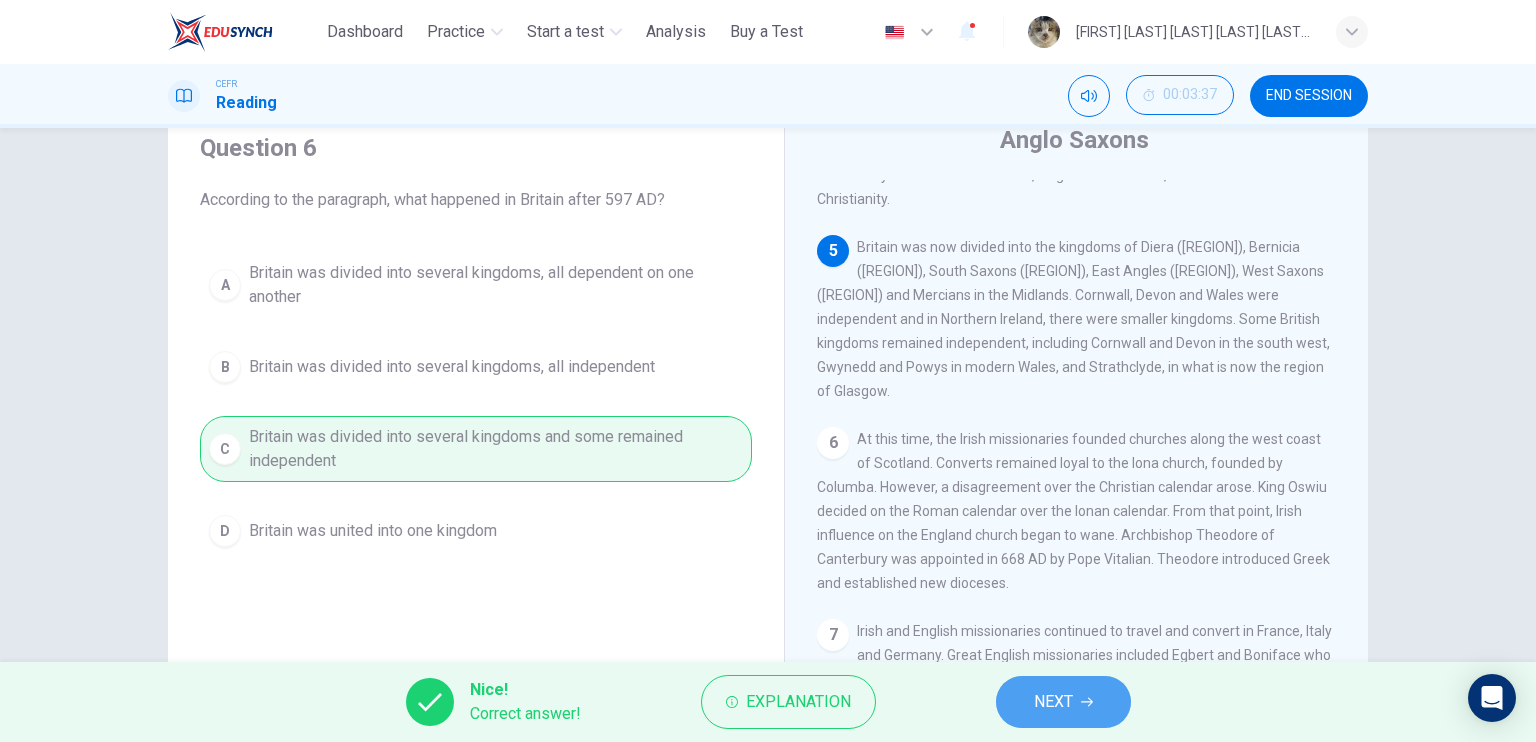 click on "NEXT" at bounding box center [1053, 702] 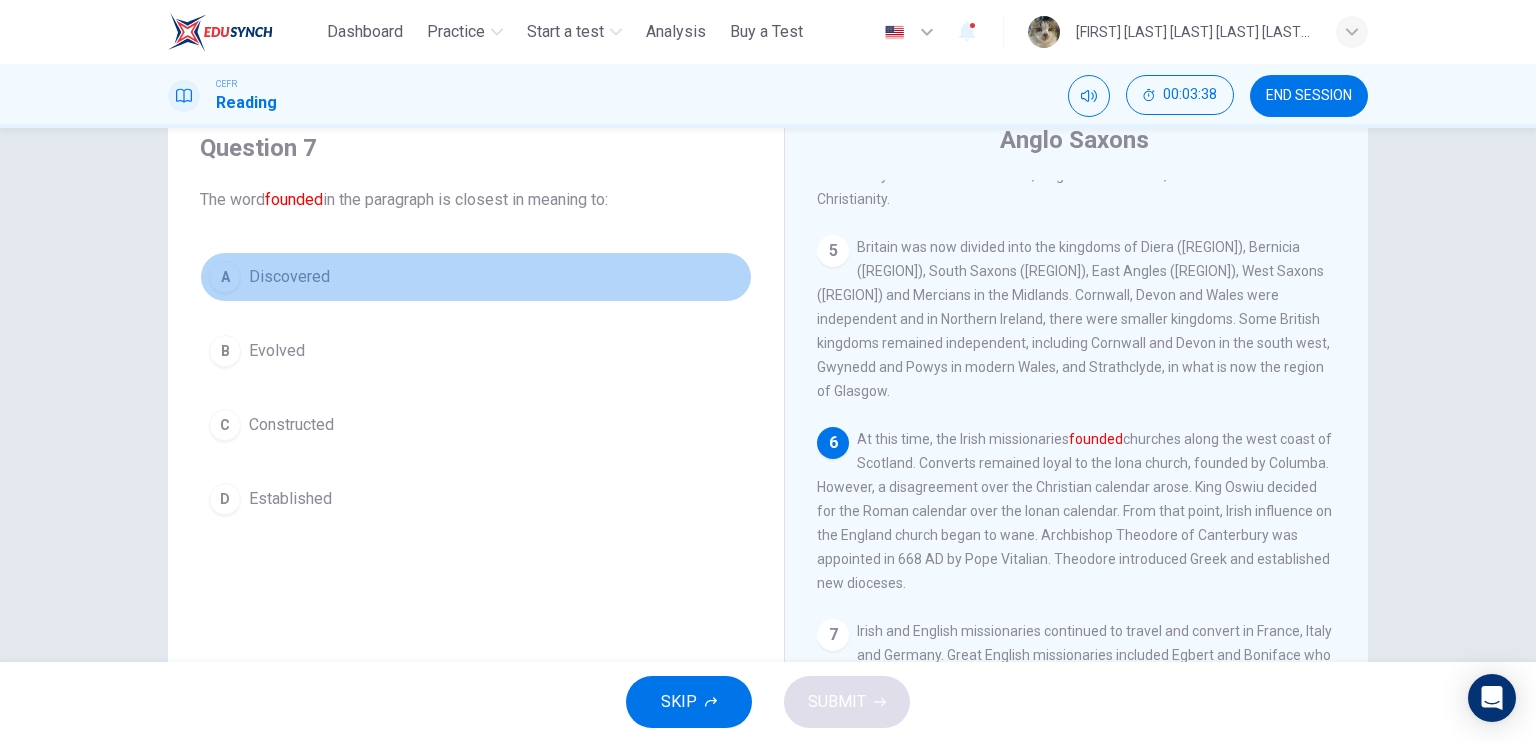 click on "Discovered" at bounding box center (289, 277) 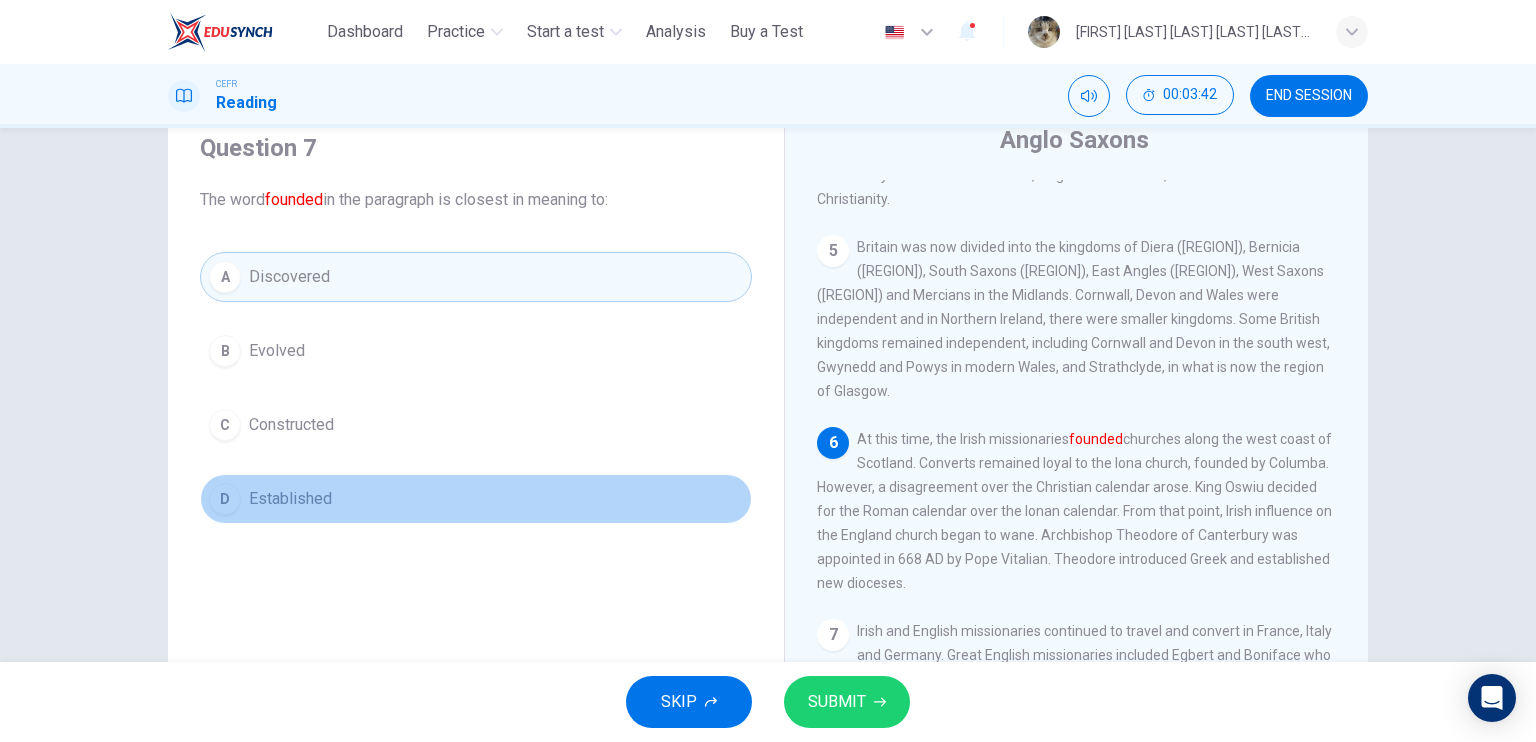 click on "D Established" at bounding box center (476, 499) 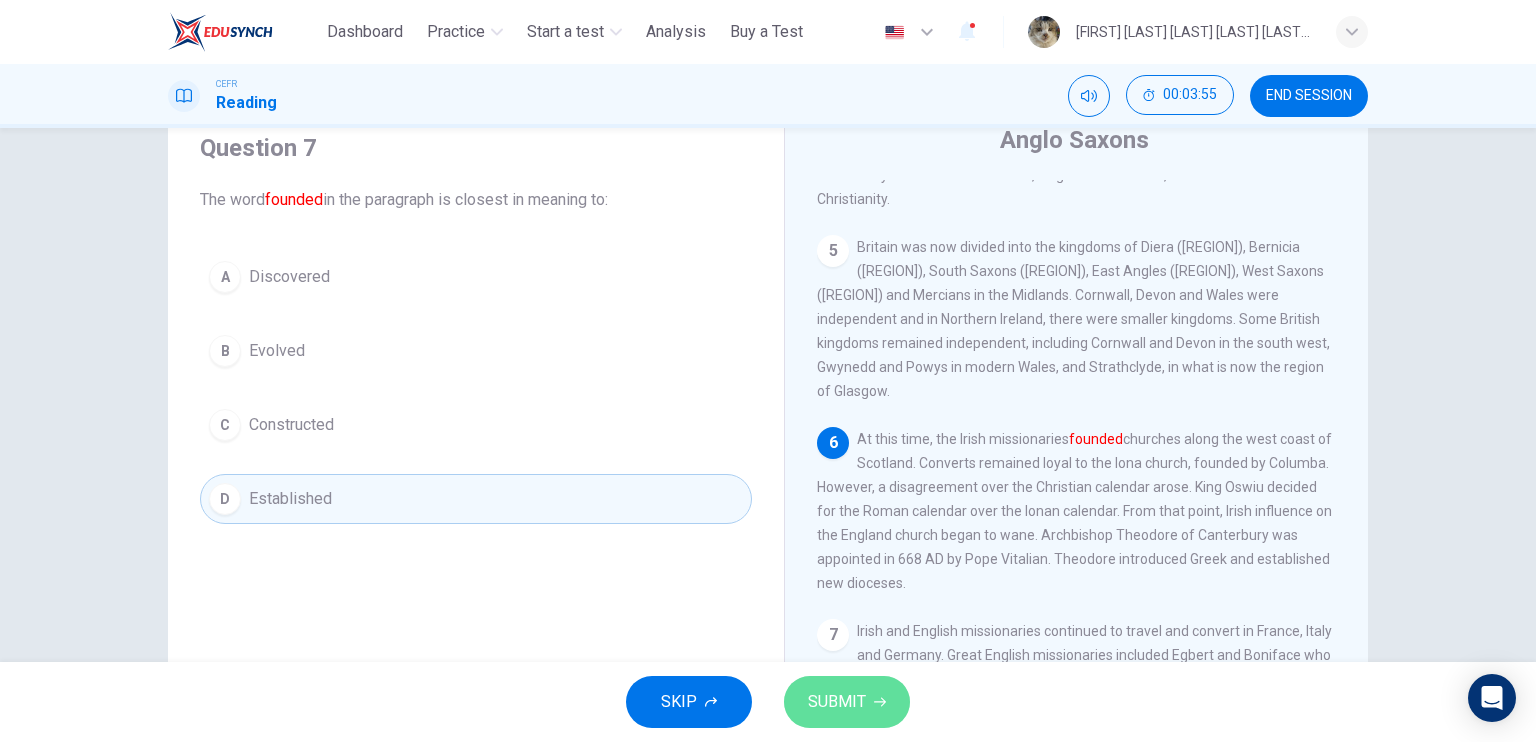 click on "SUBMIT" at bounding box center (847, 702) 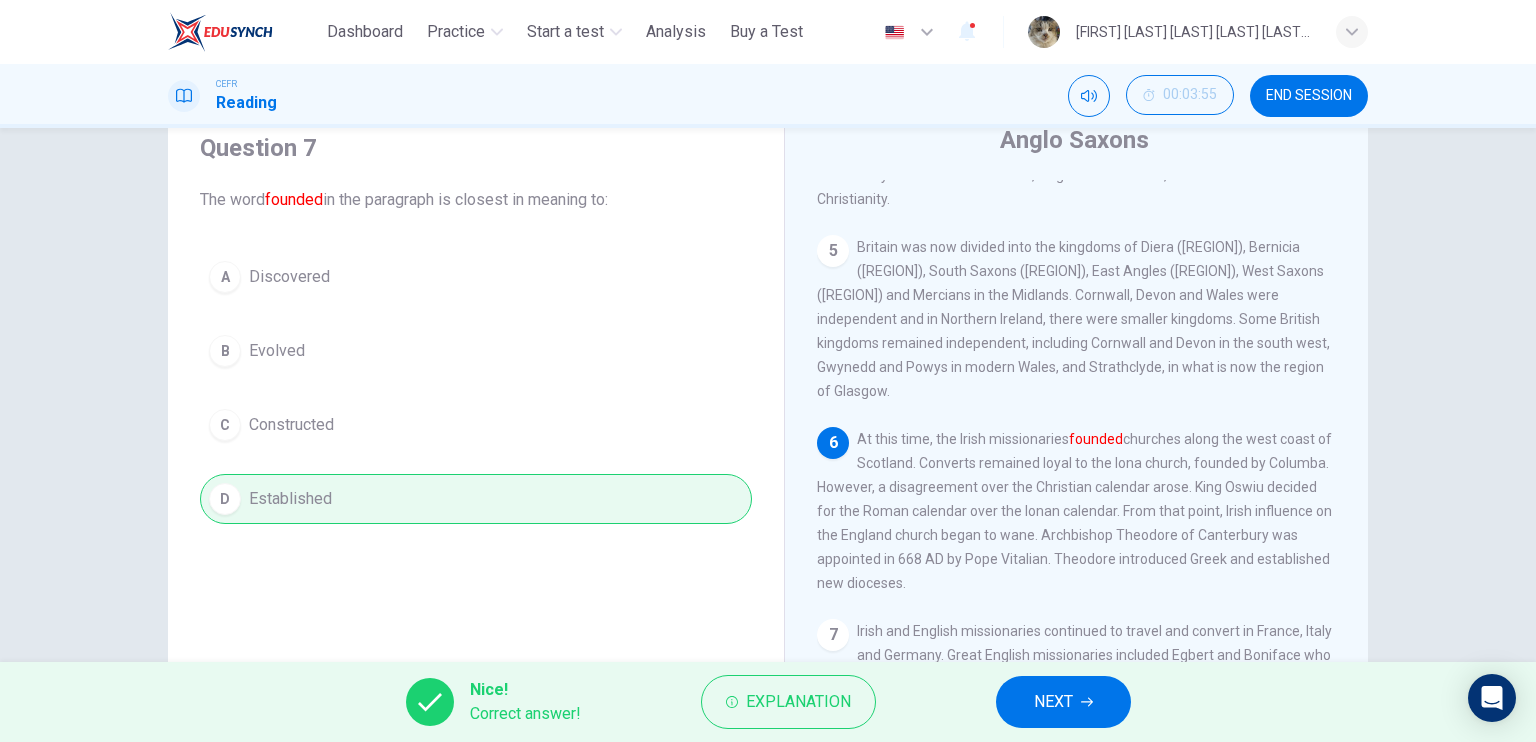 click on "NEXT" at bounding box center (1053, 702) 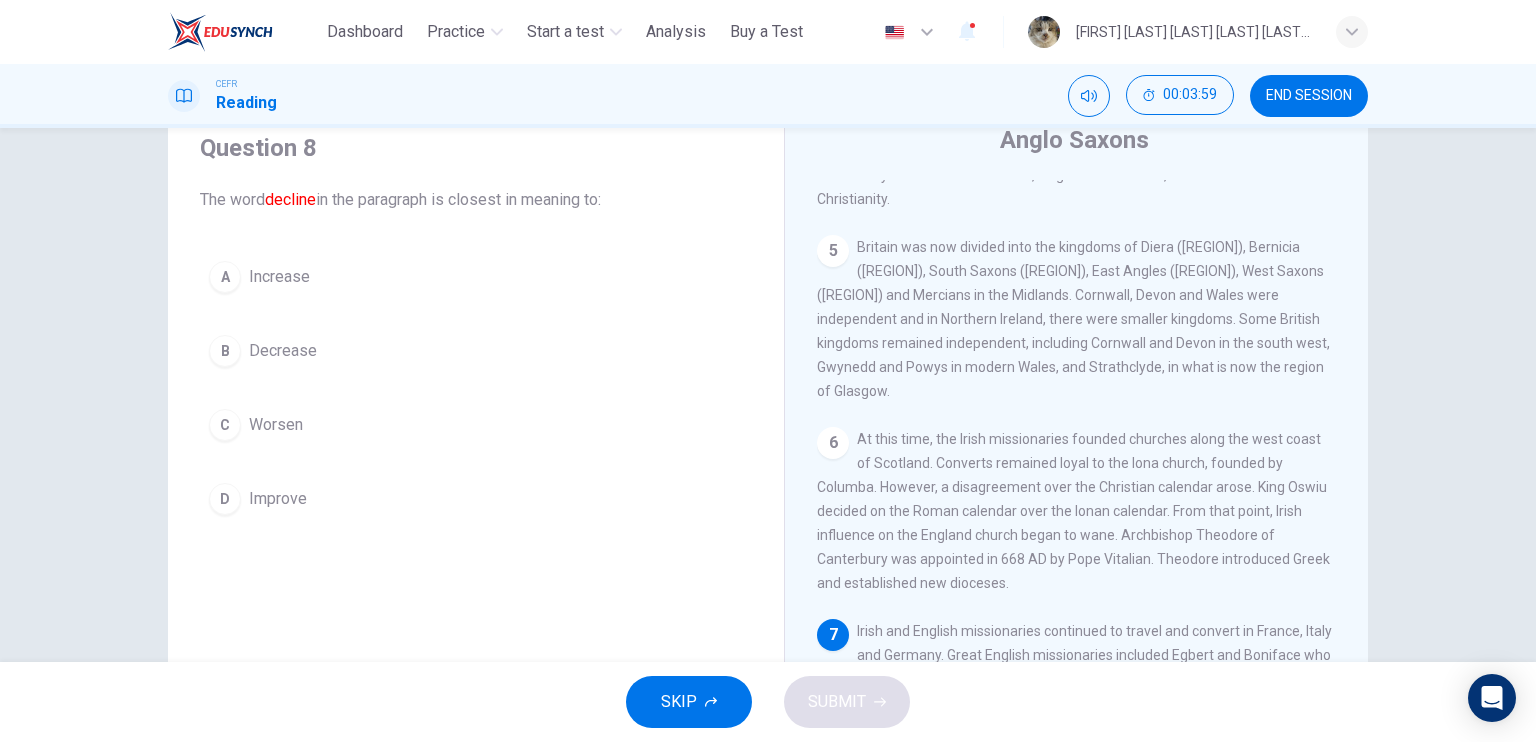 scroll, scrollTop: 825, scrollLeft: 0, axis: vertical 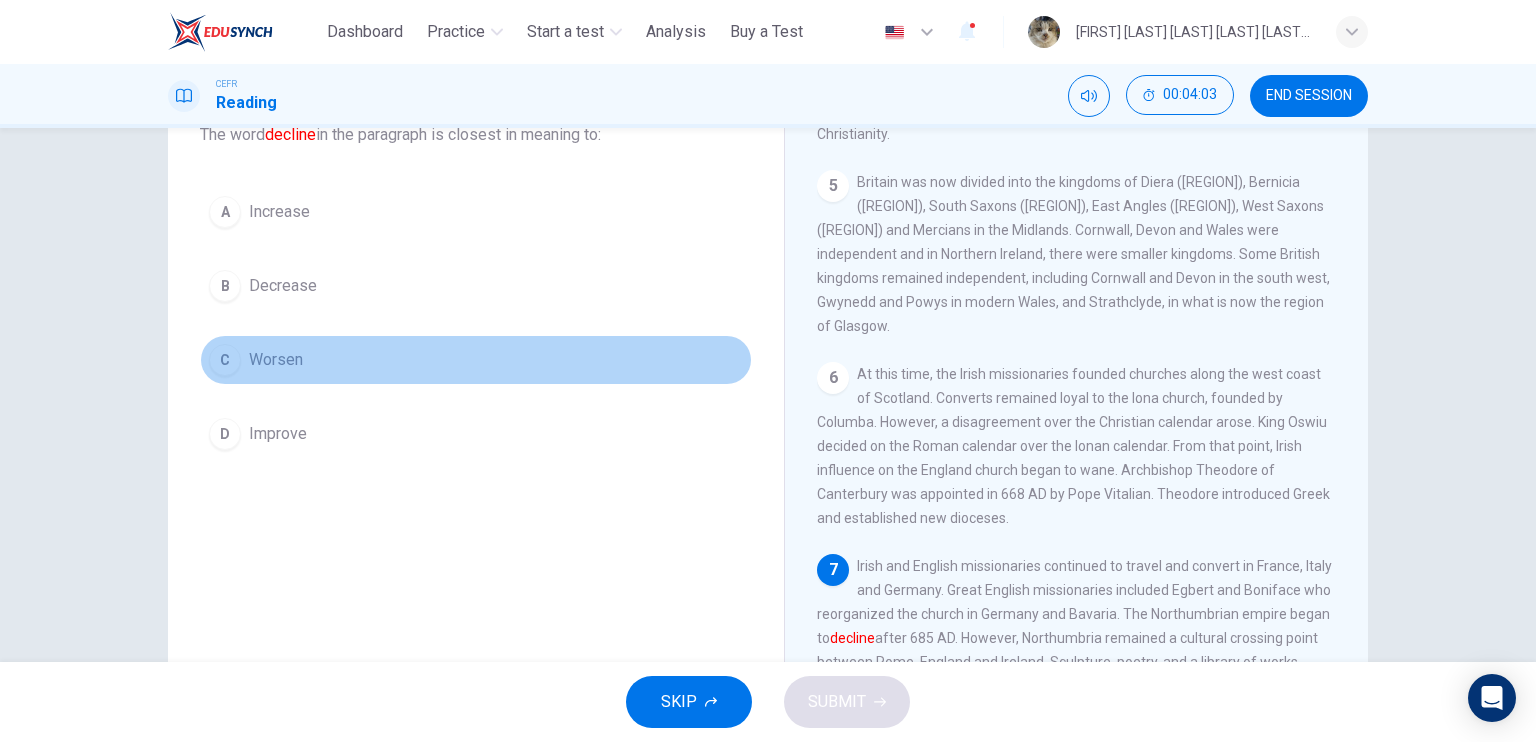 click on "C Worsen" at bounding box center [476, 360] 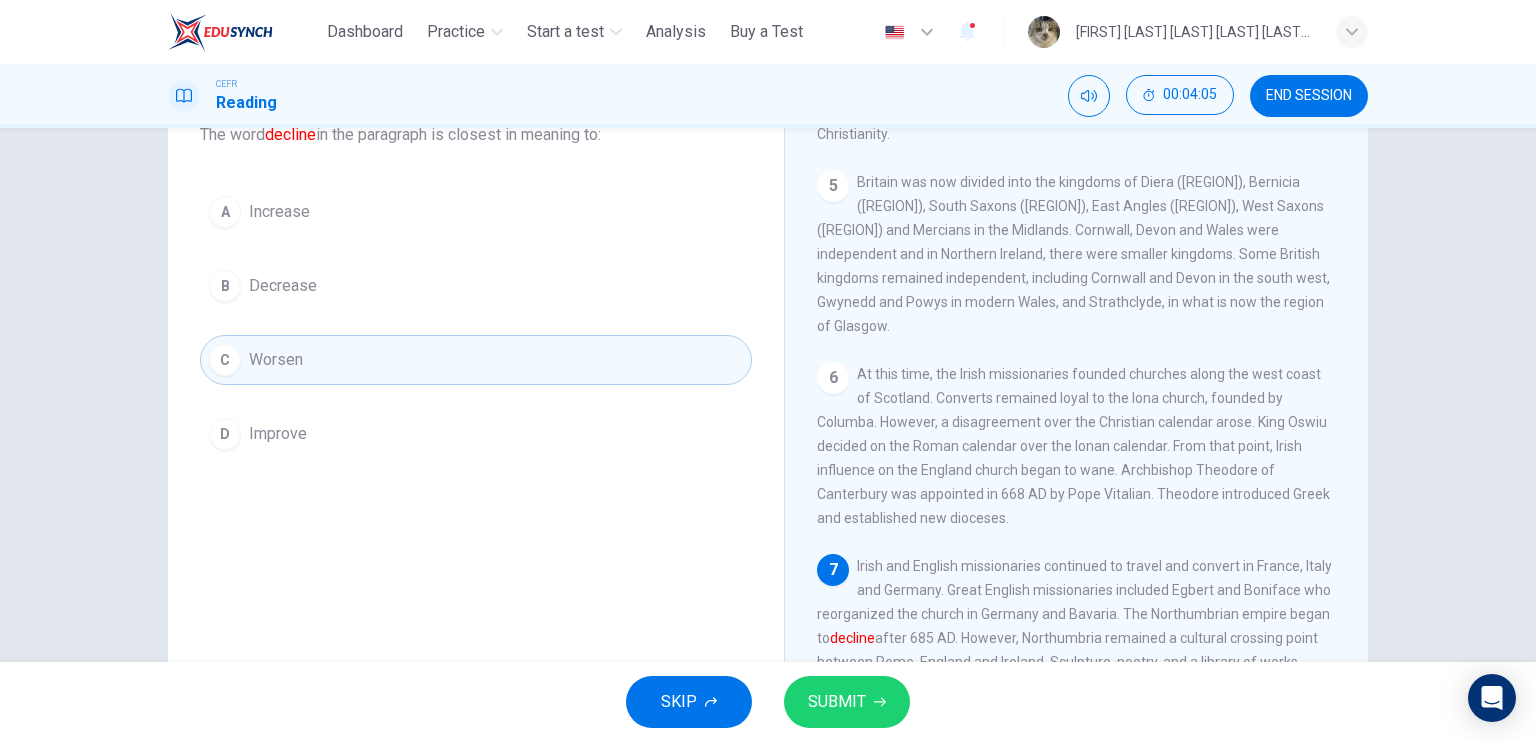 click on "SUBMIT" at bounding box center [837, 702] 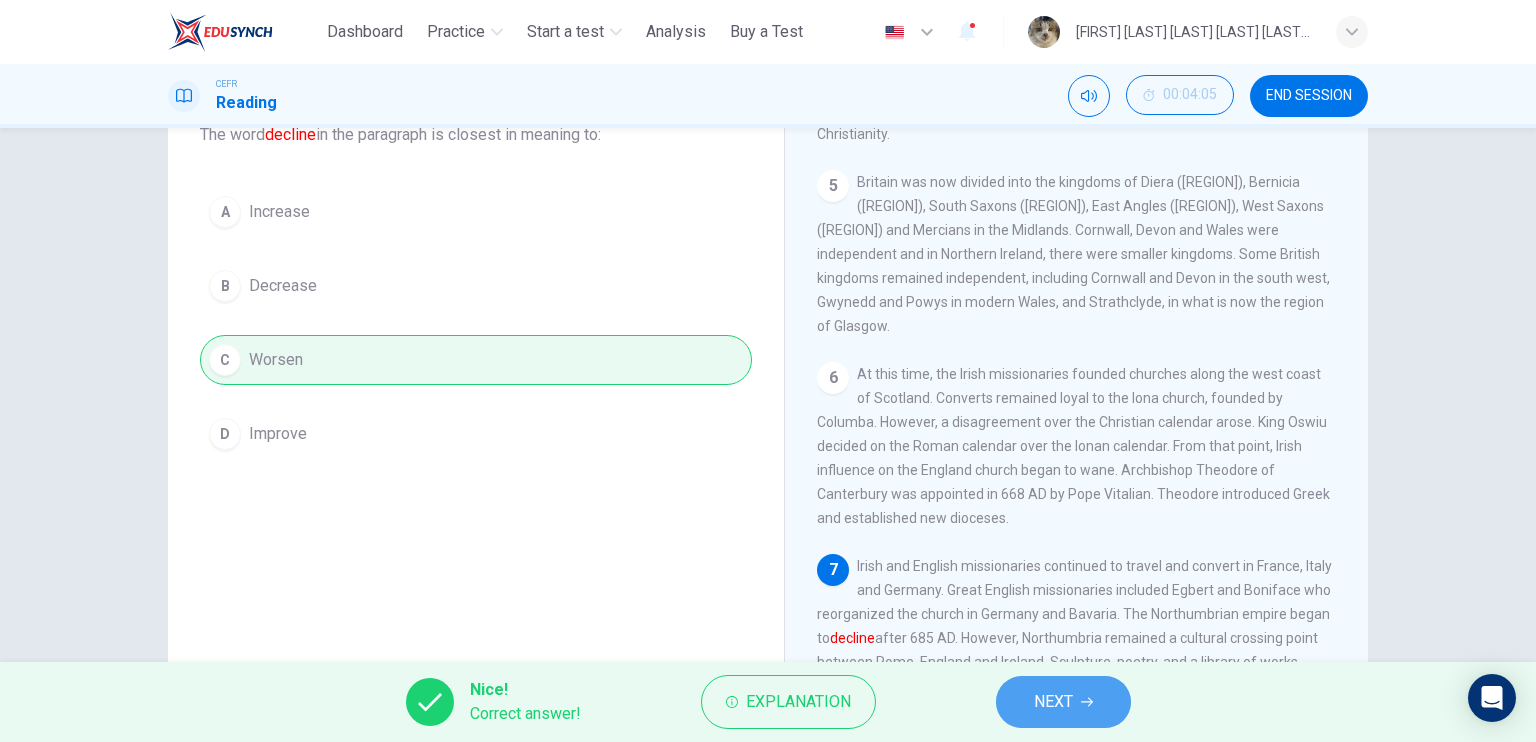 click on "NEXT" at bounding box center (1063, 702) 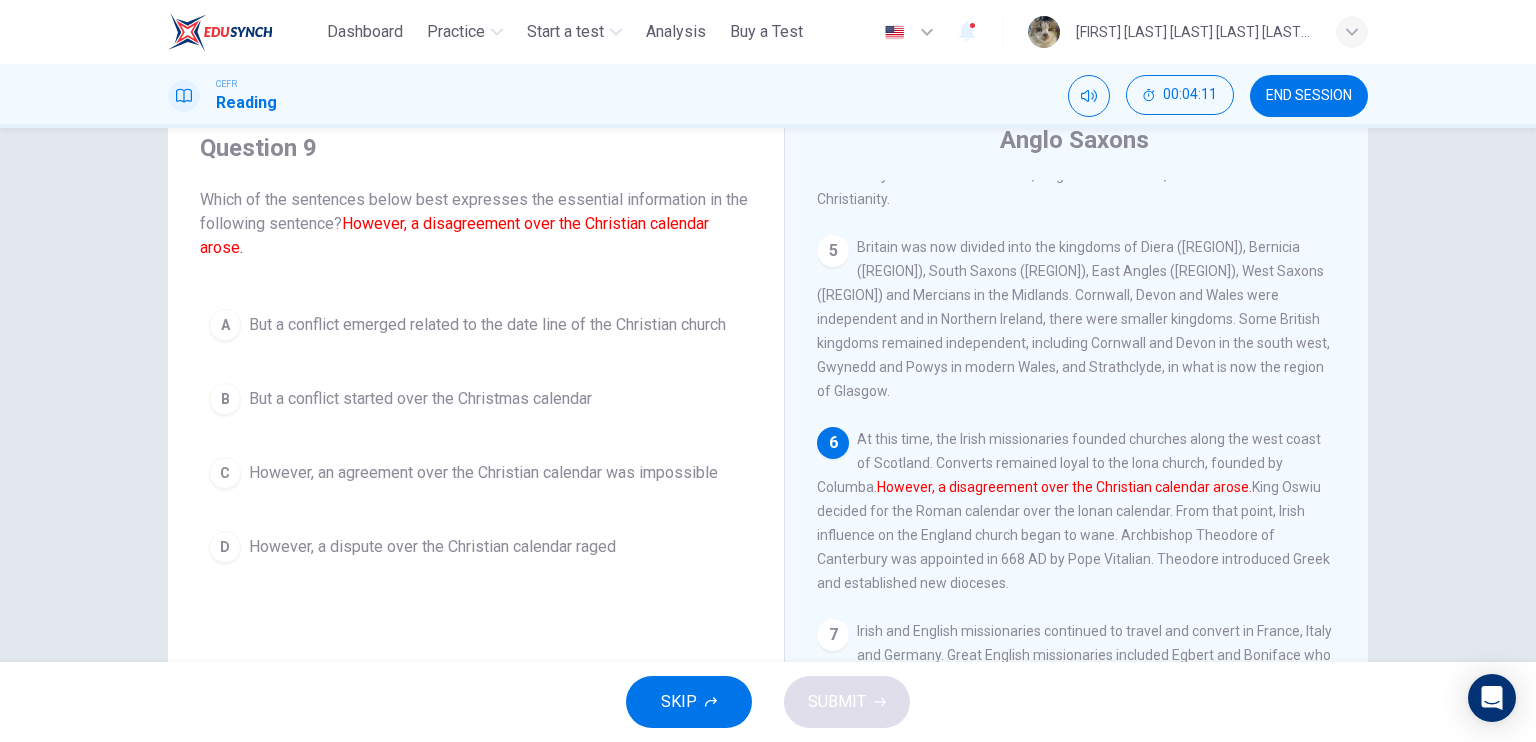 scroll, scrollTop: 76, scrollLeft: 0, axis: vertical 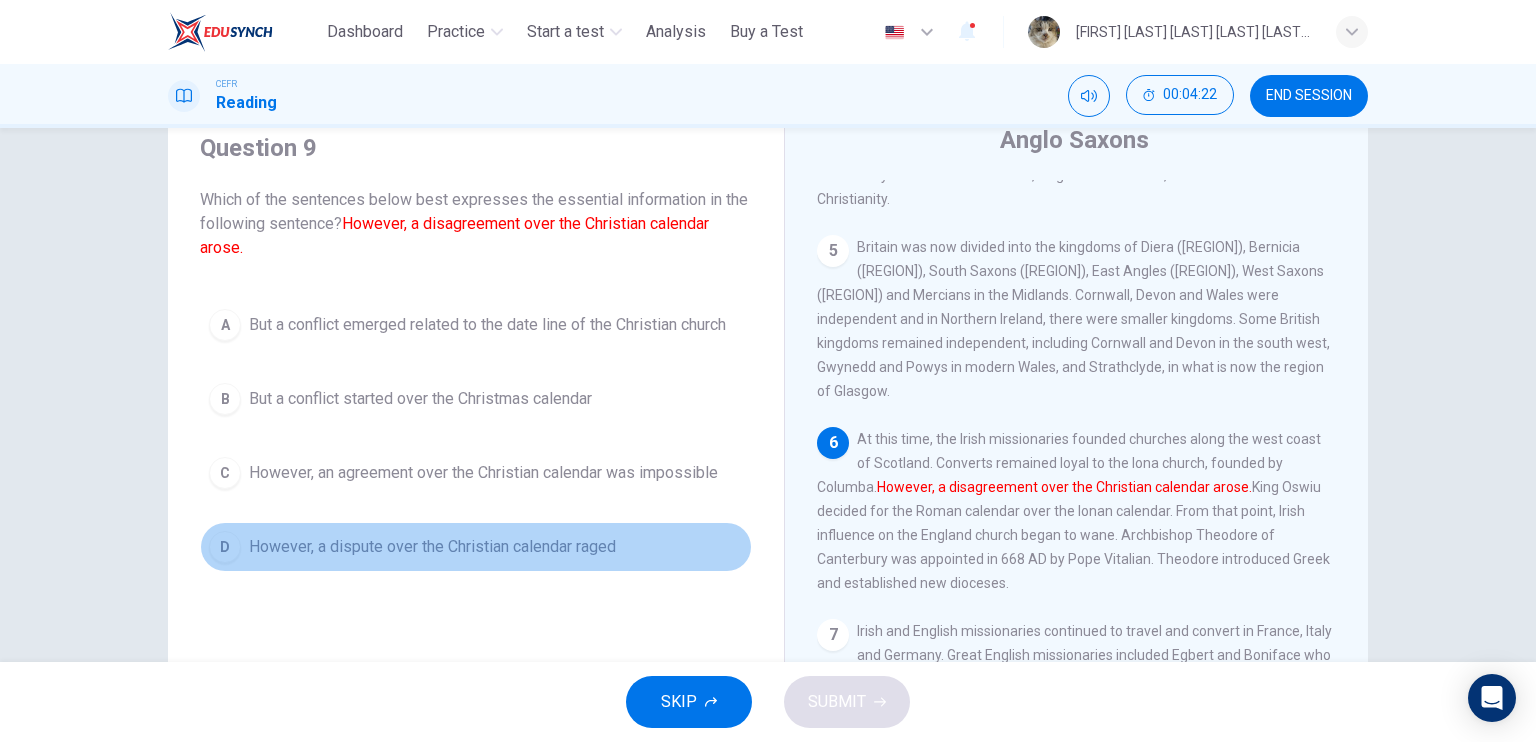 click on "However, a dispute over the Christian calendar raged" at bounding box center (432, 547) 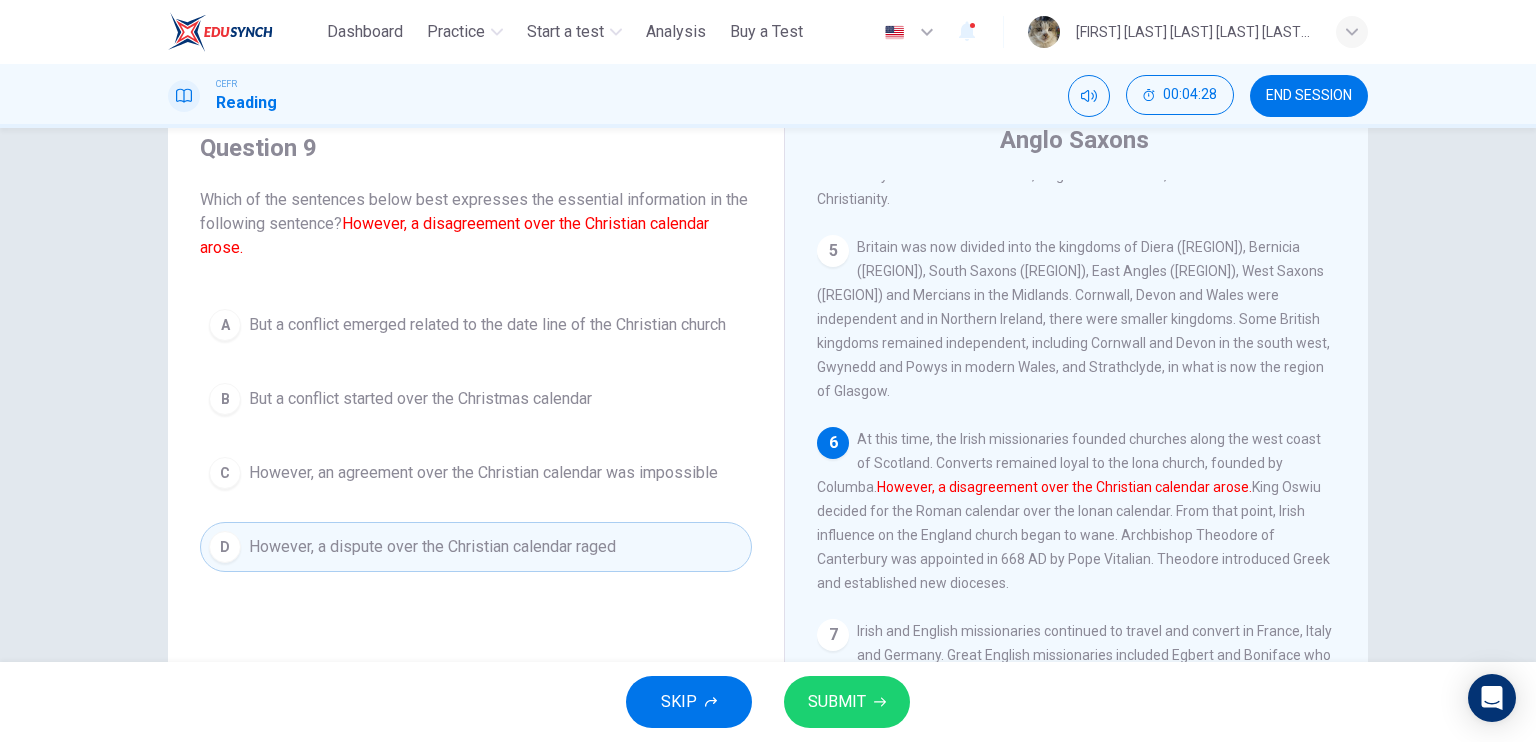 click on "SUBMIT" at bounding box center (837, 702) 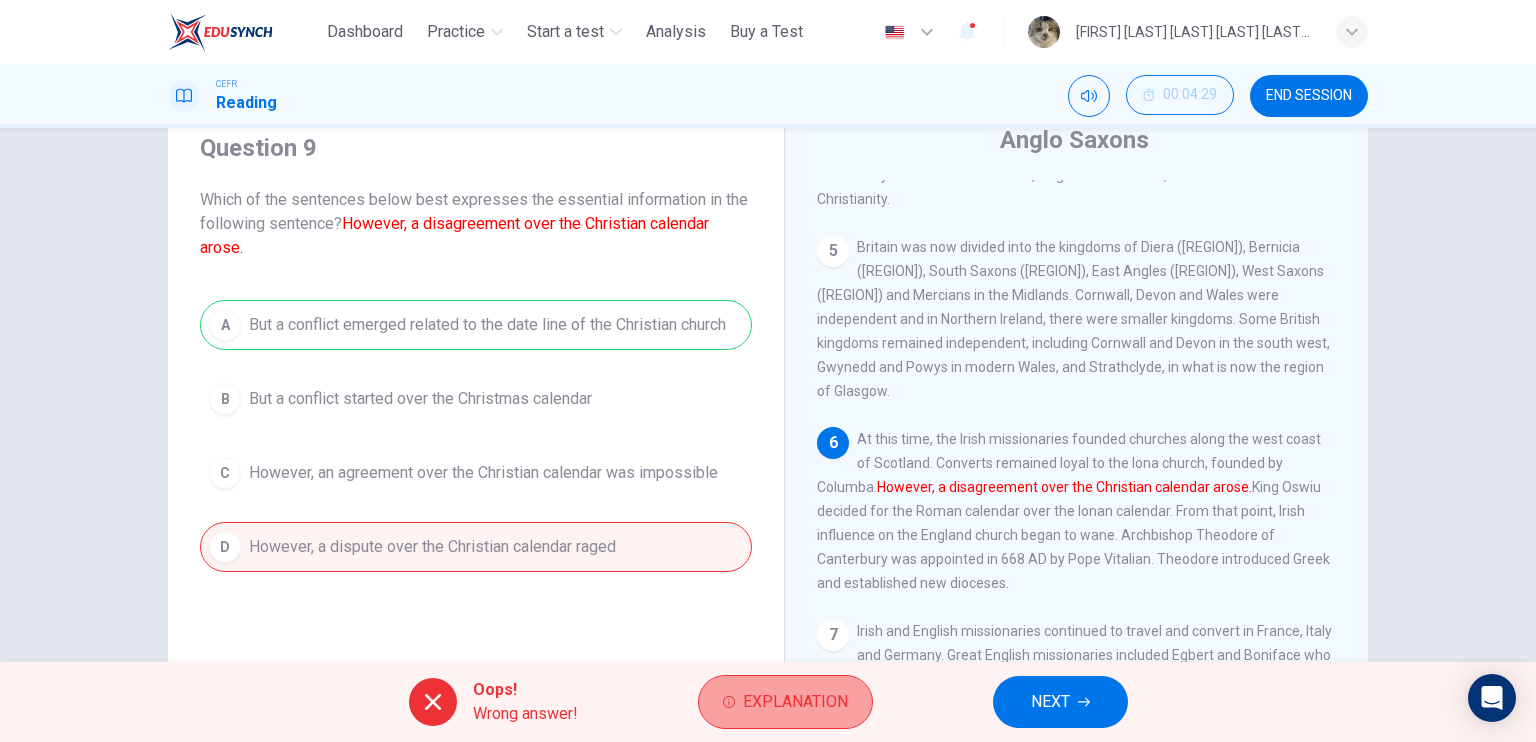 click on "Explanation" at bounding box center (795, 702) 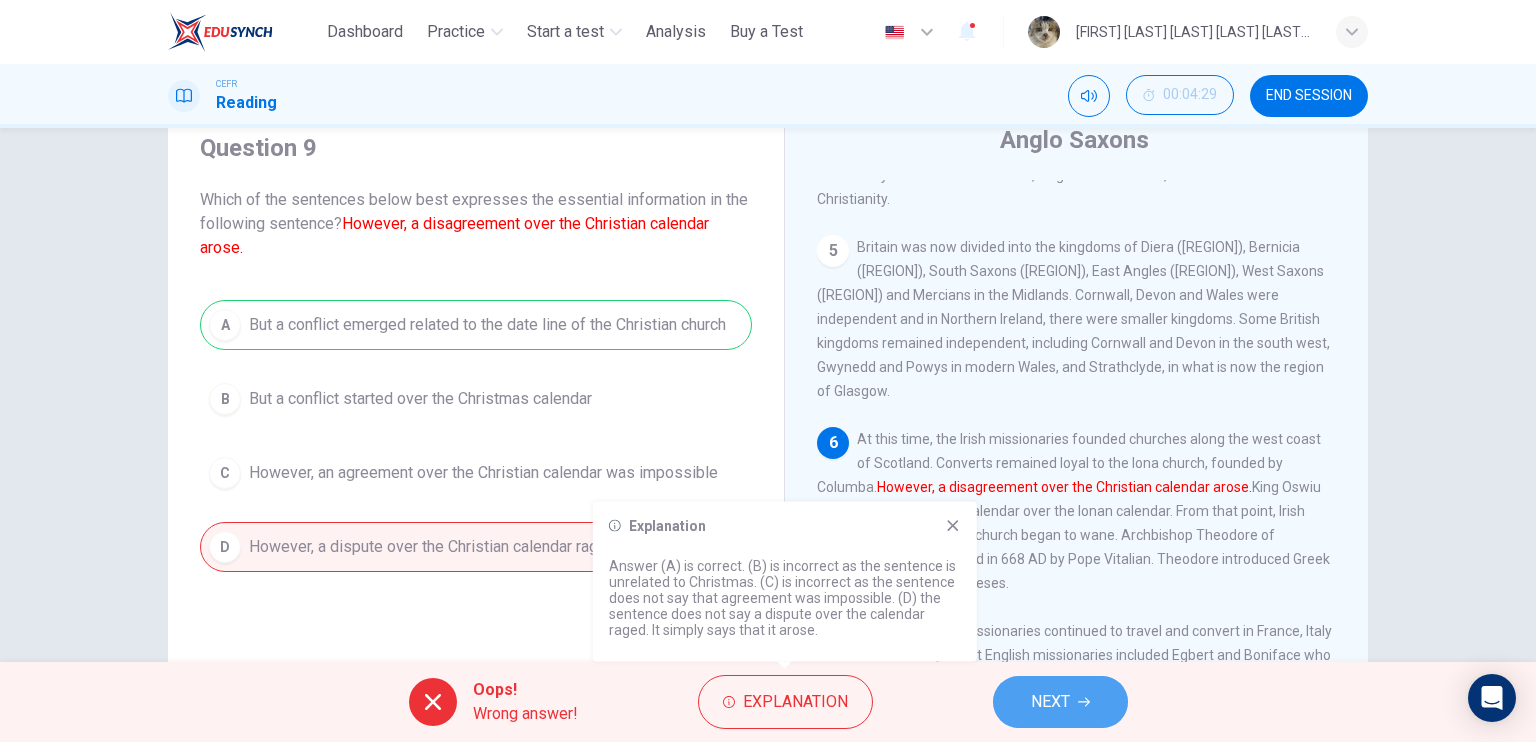 click on "NEXT" at bounding box center [1060, 702] 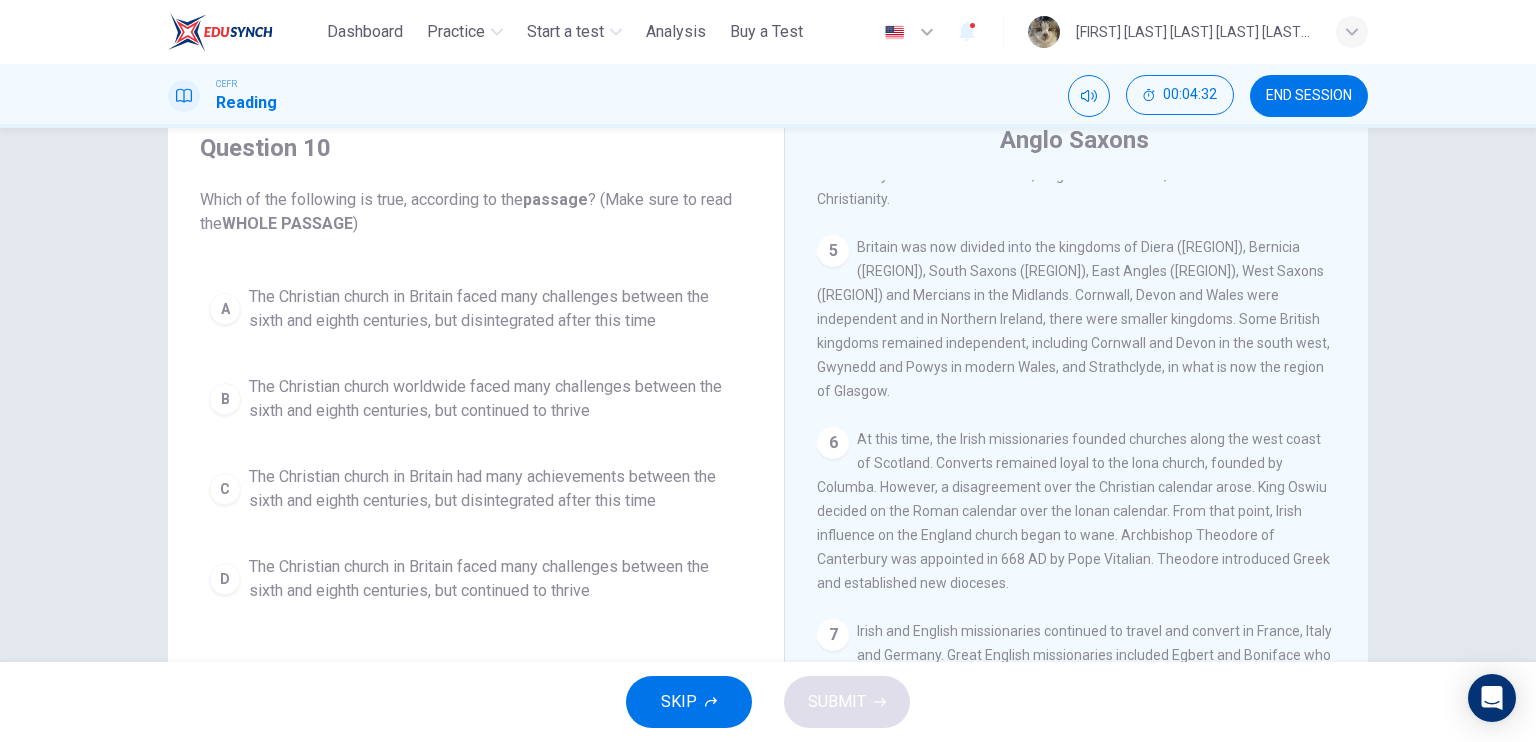 scroll, scrollTop: 240, scrollLeft: 0, axis: vertical 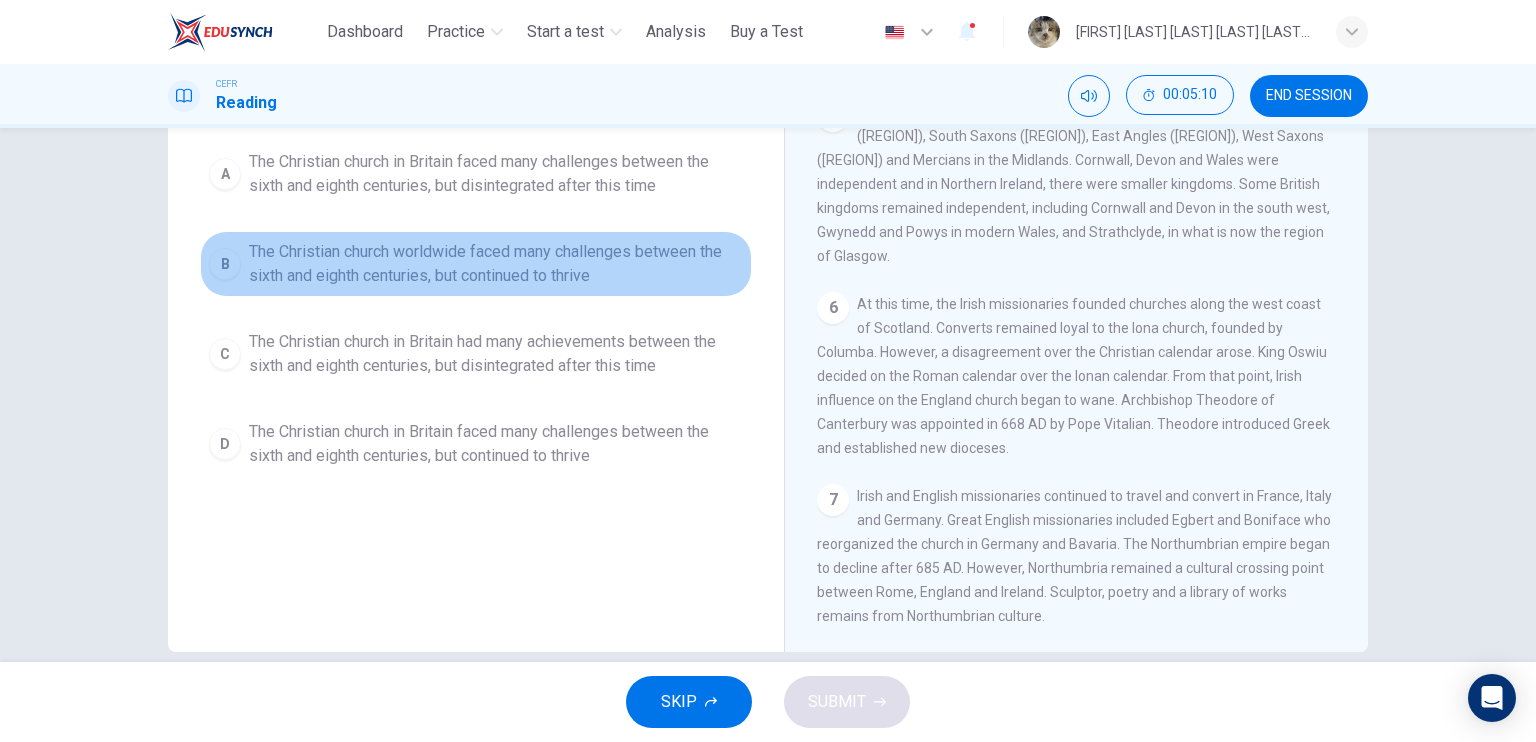 click on "The Christian church worldwide faced many challenges between the sixth and eighth centuries, but continued to thrive" at bounding box center (496, 264) 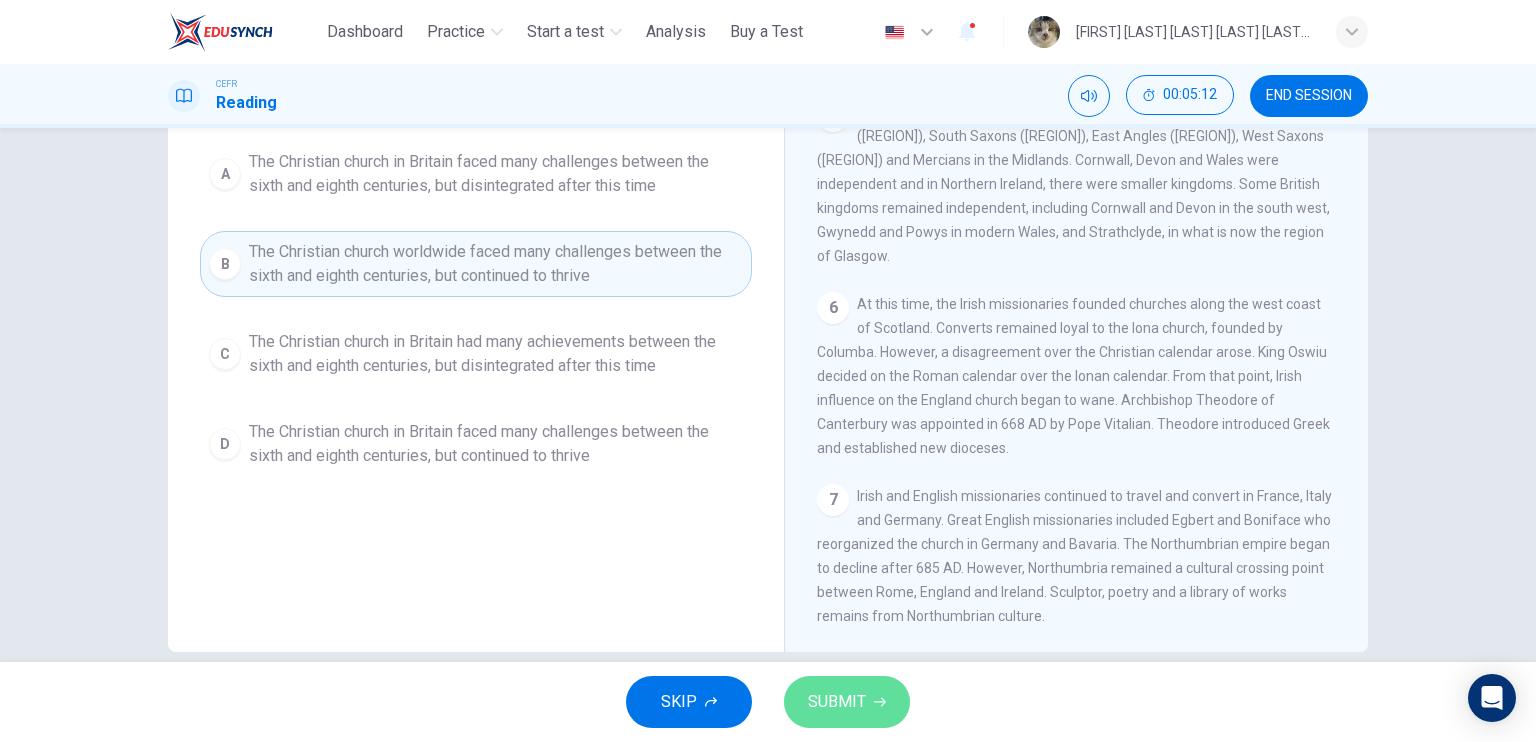 click on "SUBMIT" at bounding box center [837, 702] 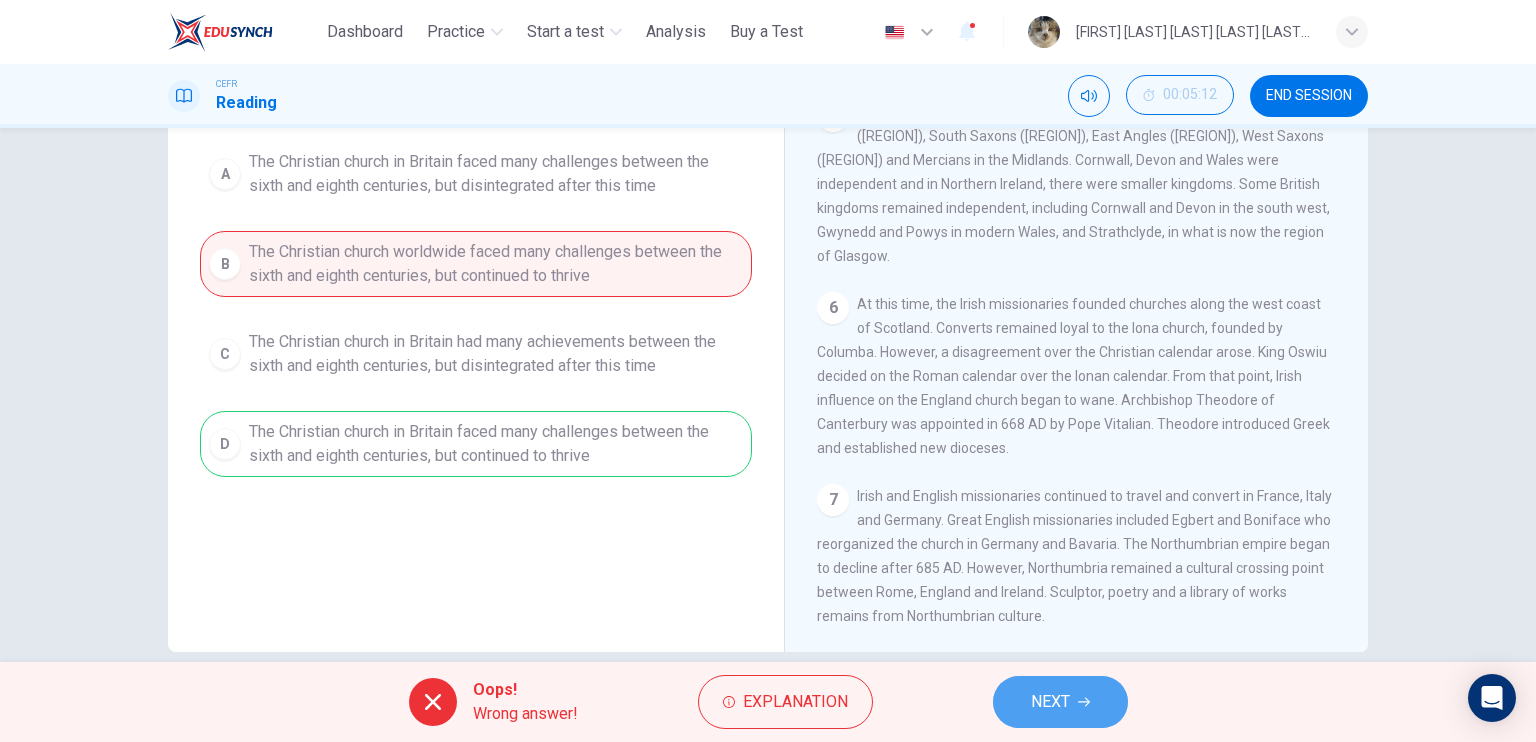 click on "NEXT" at bounding box center [1060, 702] 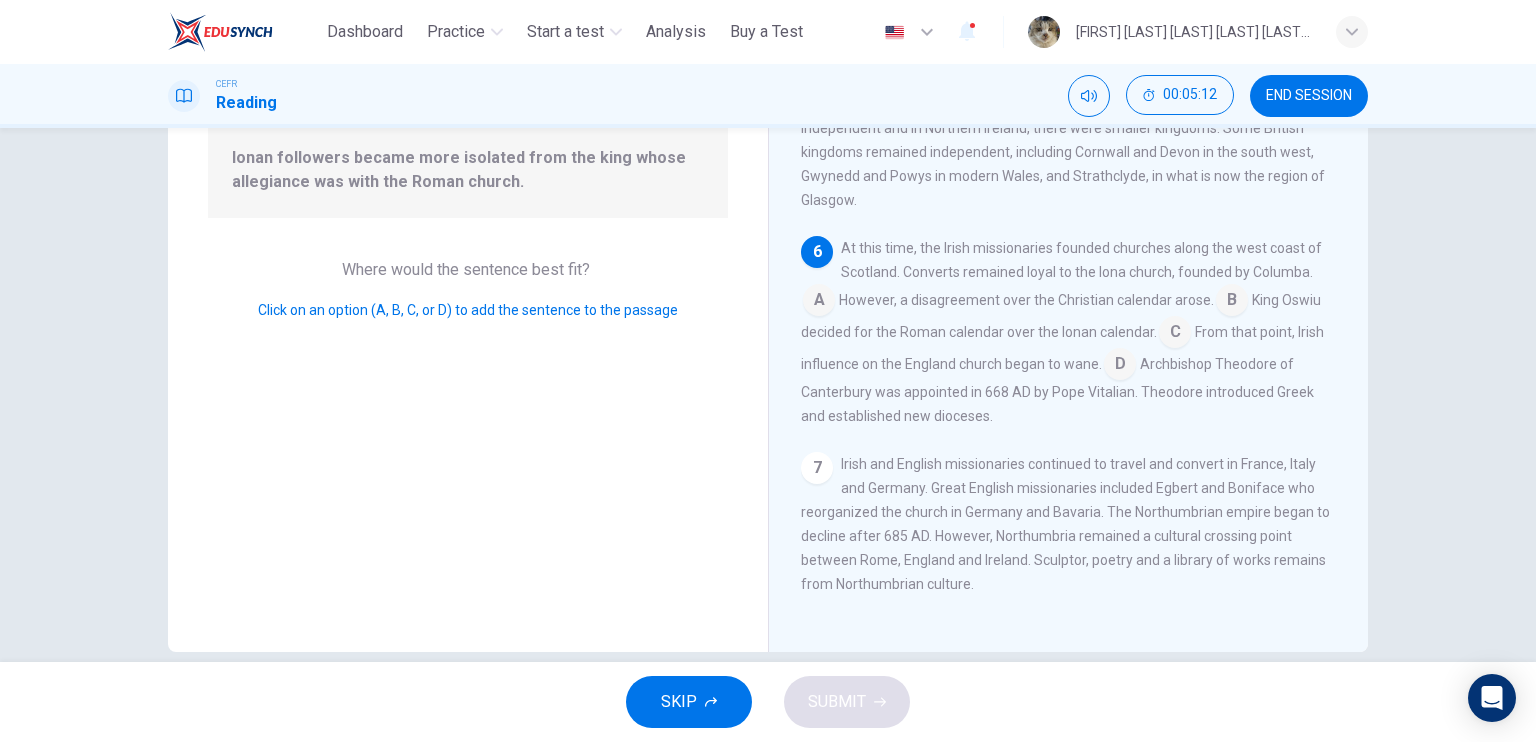 scroll, scrollTop: 851, scrollLeft: 0, axis: vertical 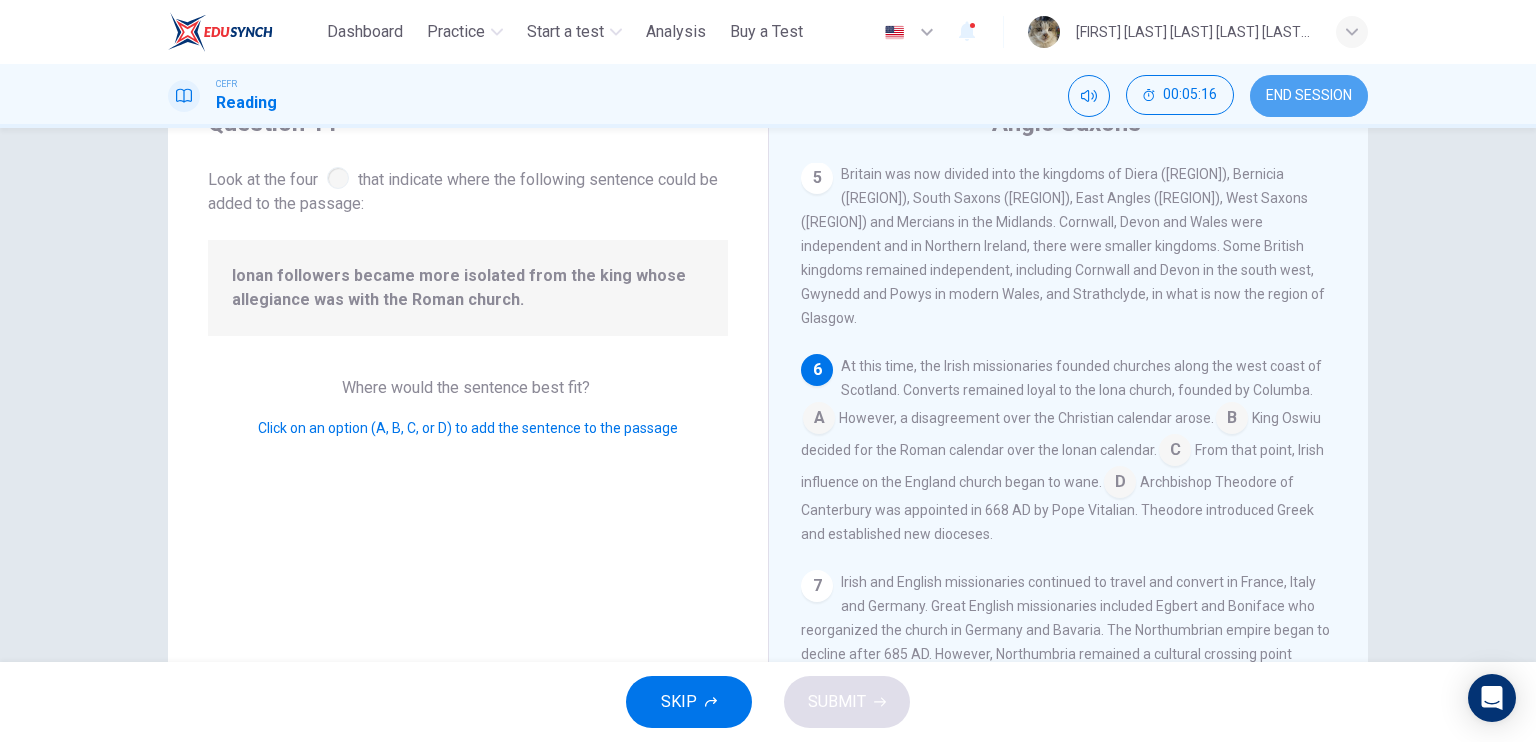 click on "END SESSION" at bounding box center (1309, 96) 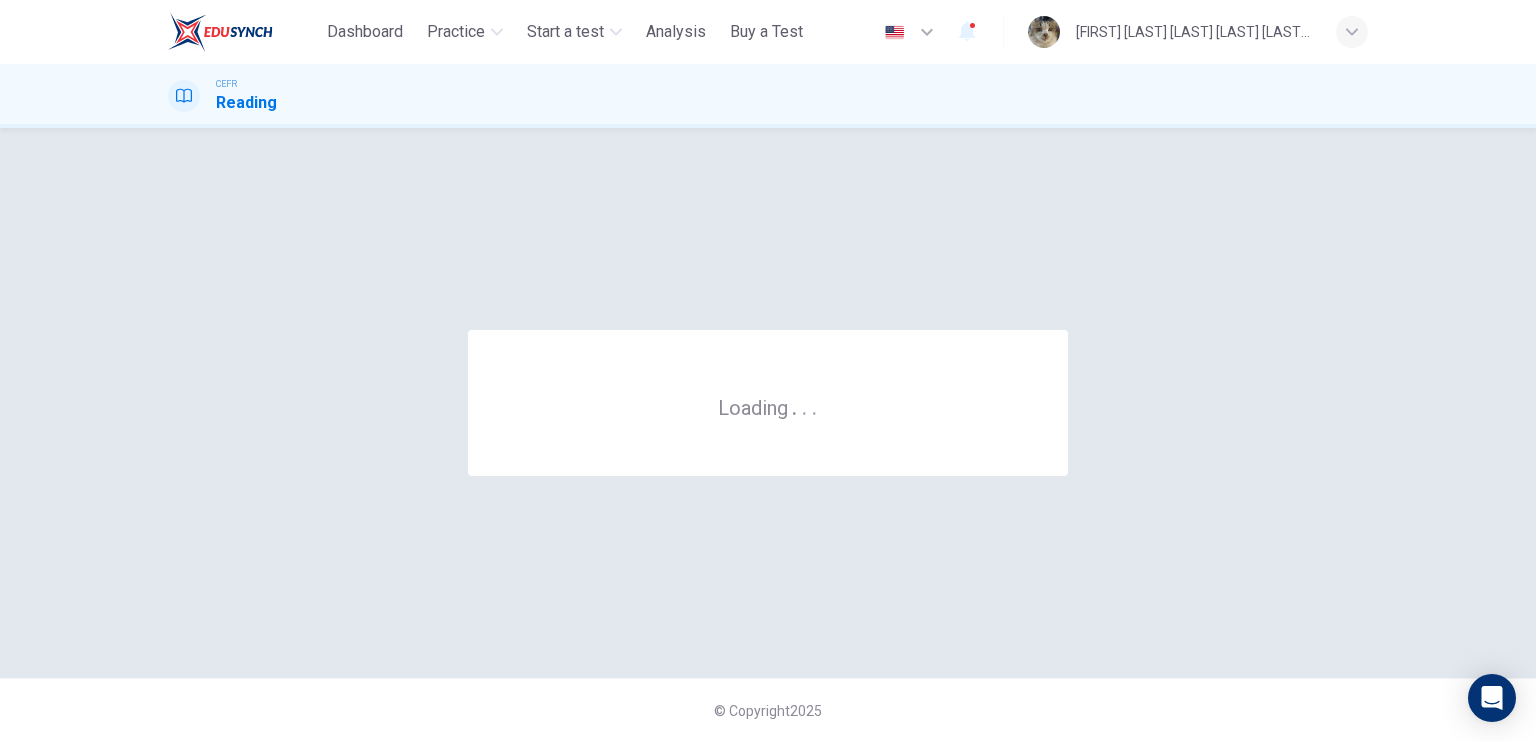 scroll, scrollTop: 0, scrollLeft: 0, axis: both 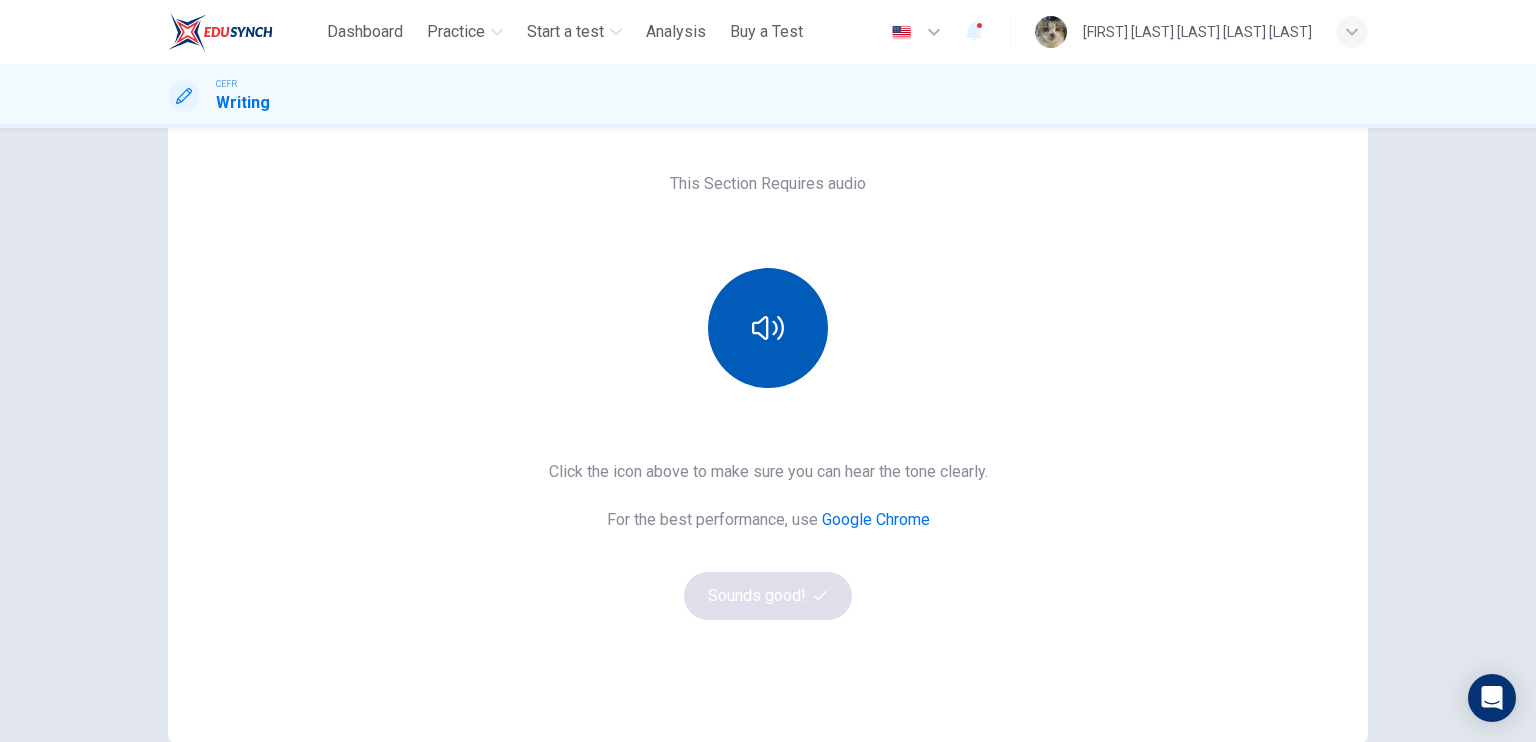 click 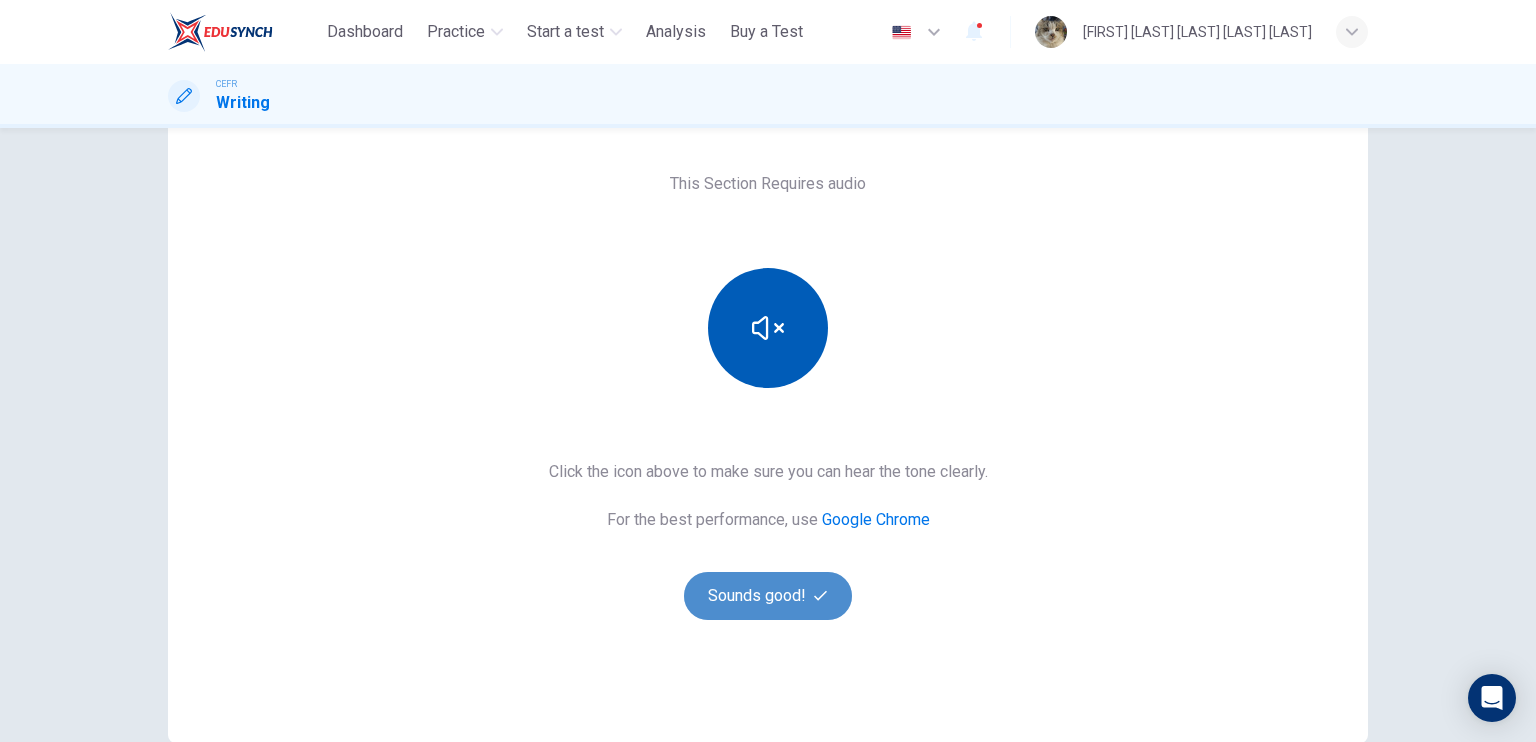 click on "Sounds good!" at bounding box center [768, 596] 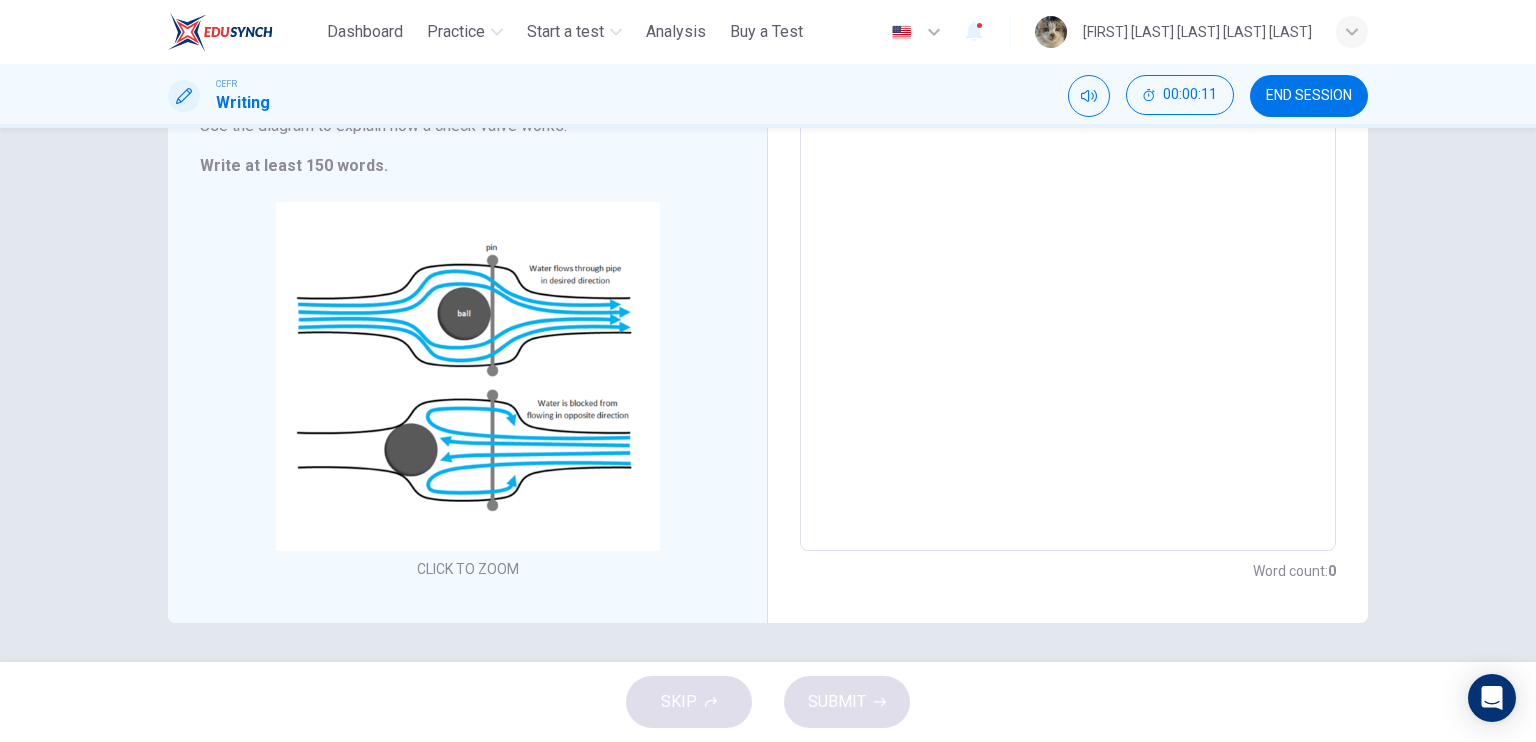 scroll, scrollTop: 0, scrollLeft: 0, axis: both 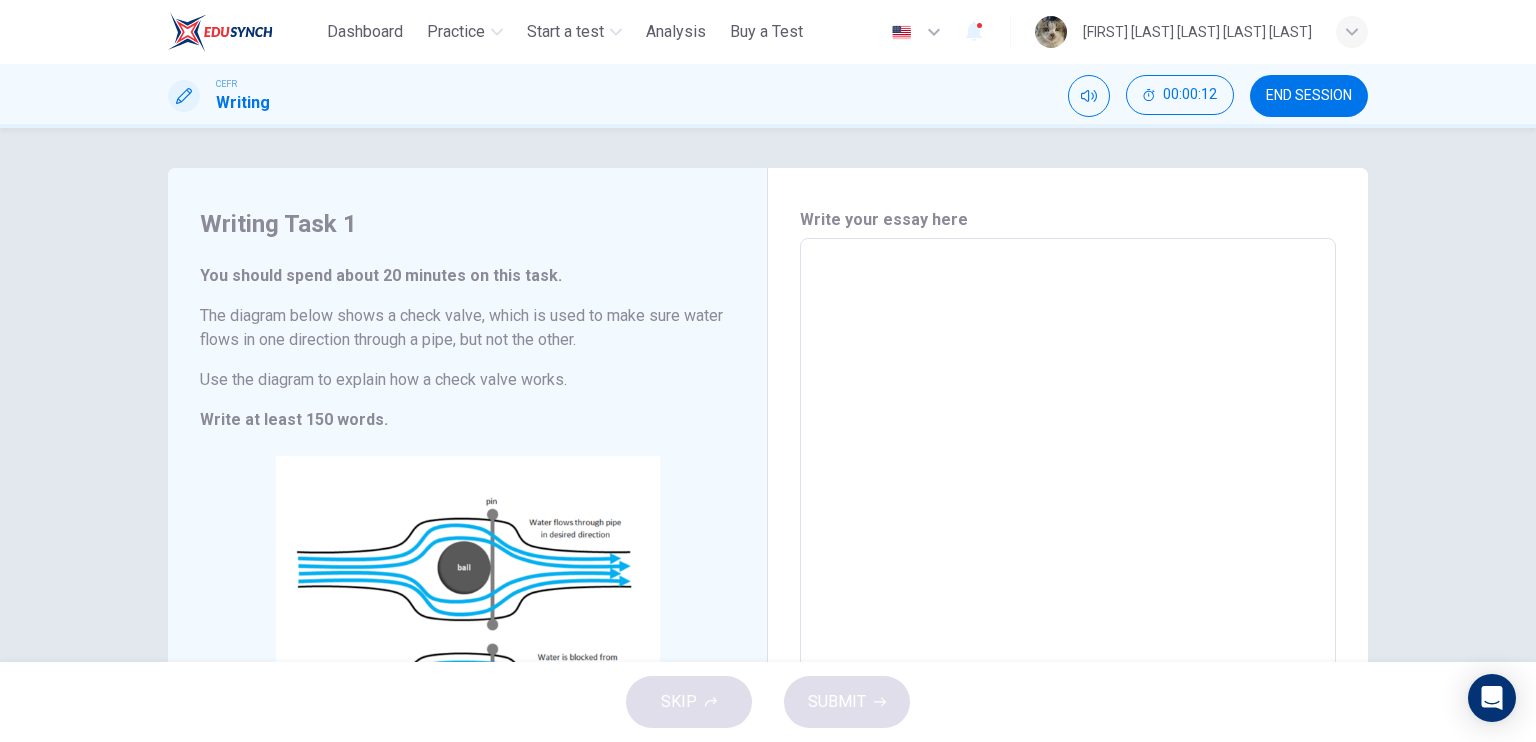 click at bounding box center [1068, 522] 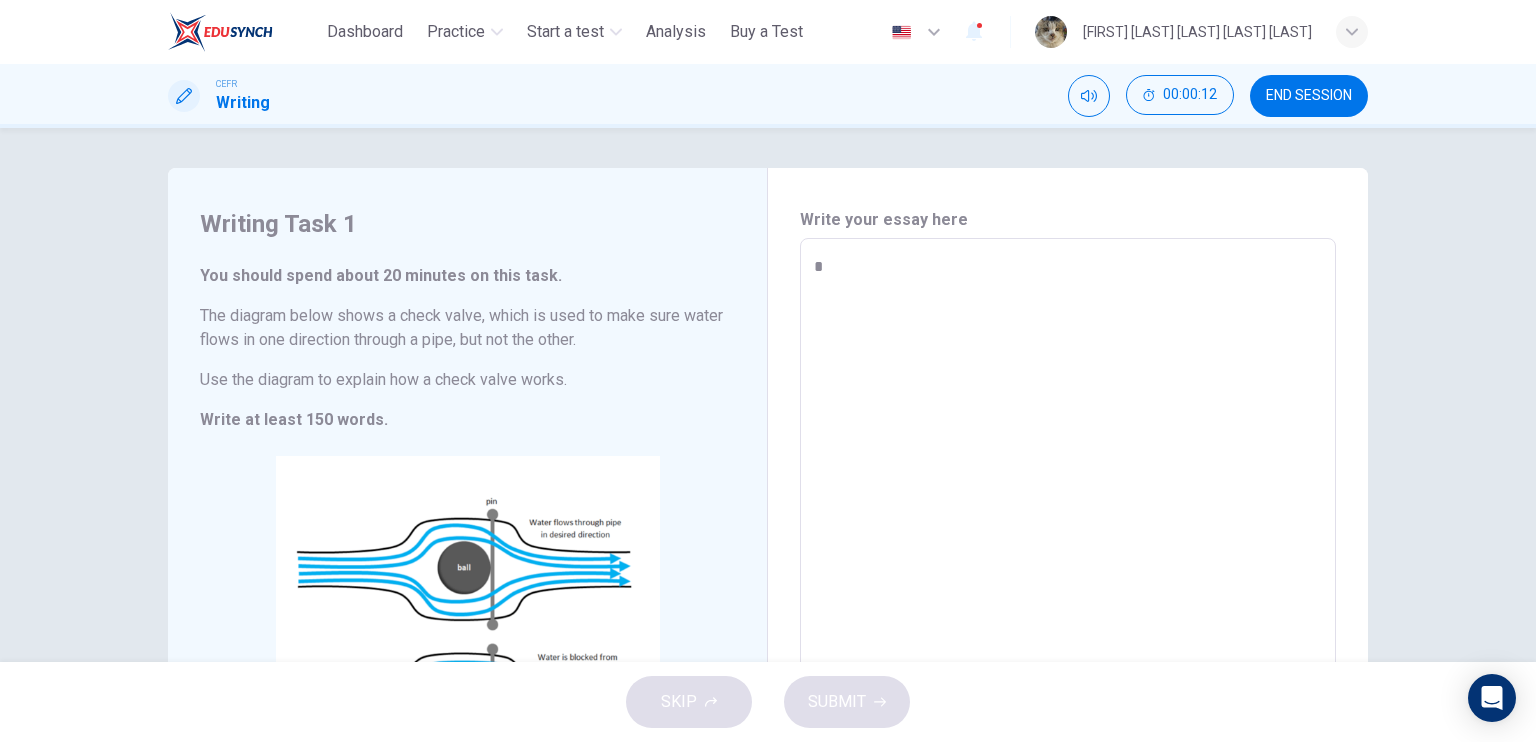 type on "*" 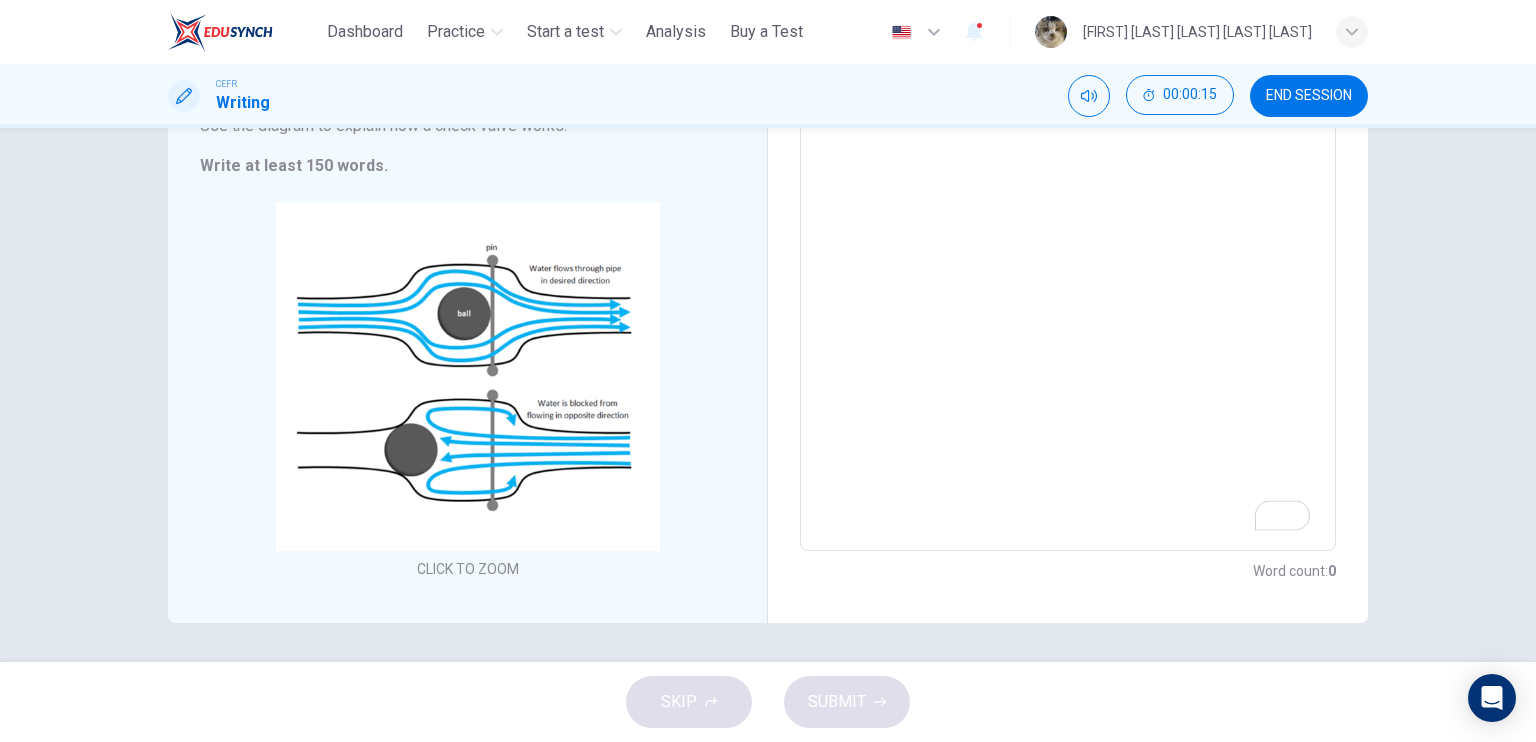 scroll, scrollTop: 0, scrollLeft: 0, axis: both 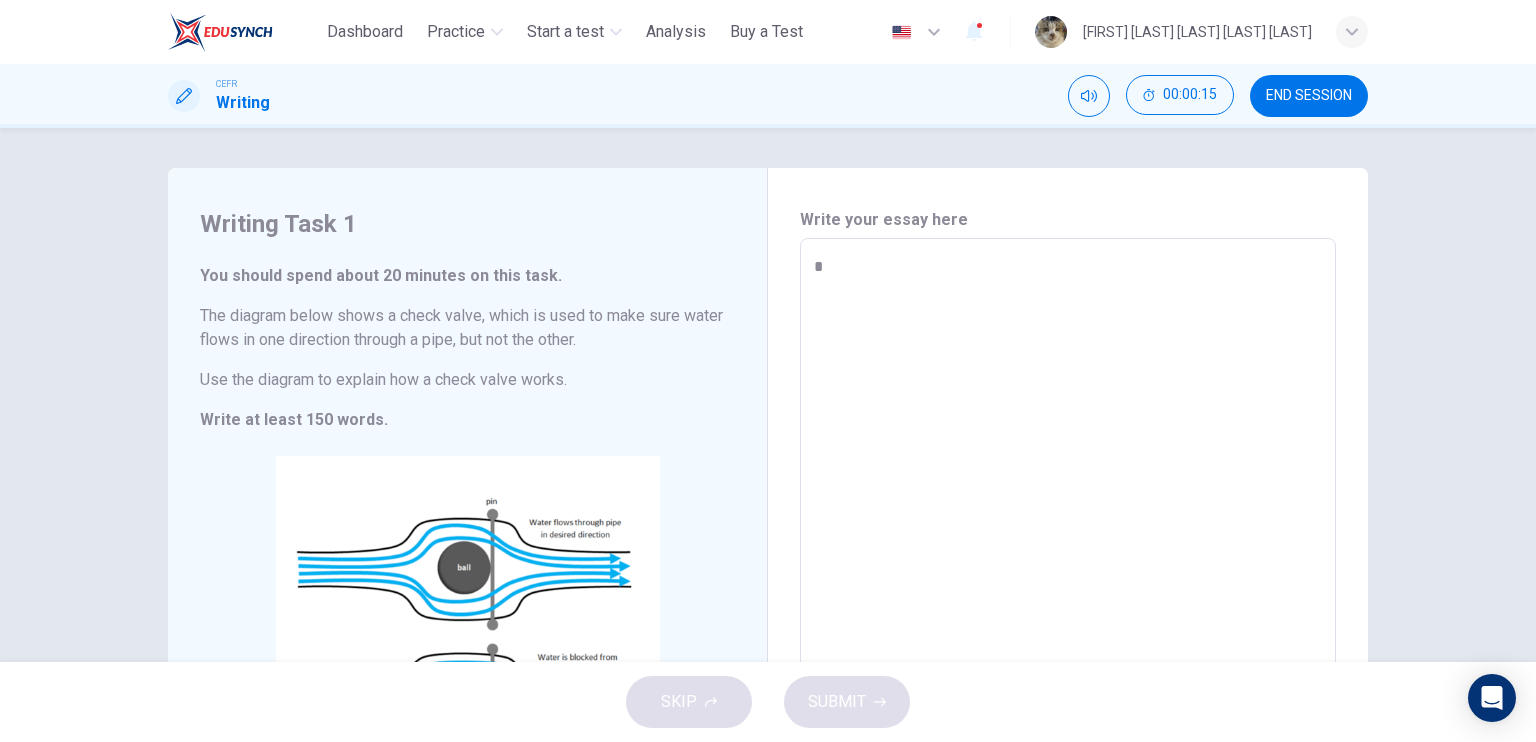 type on "**" 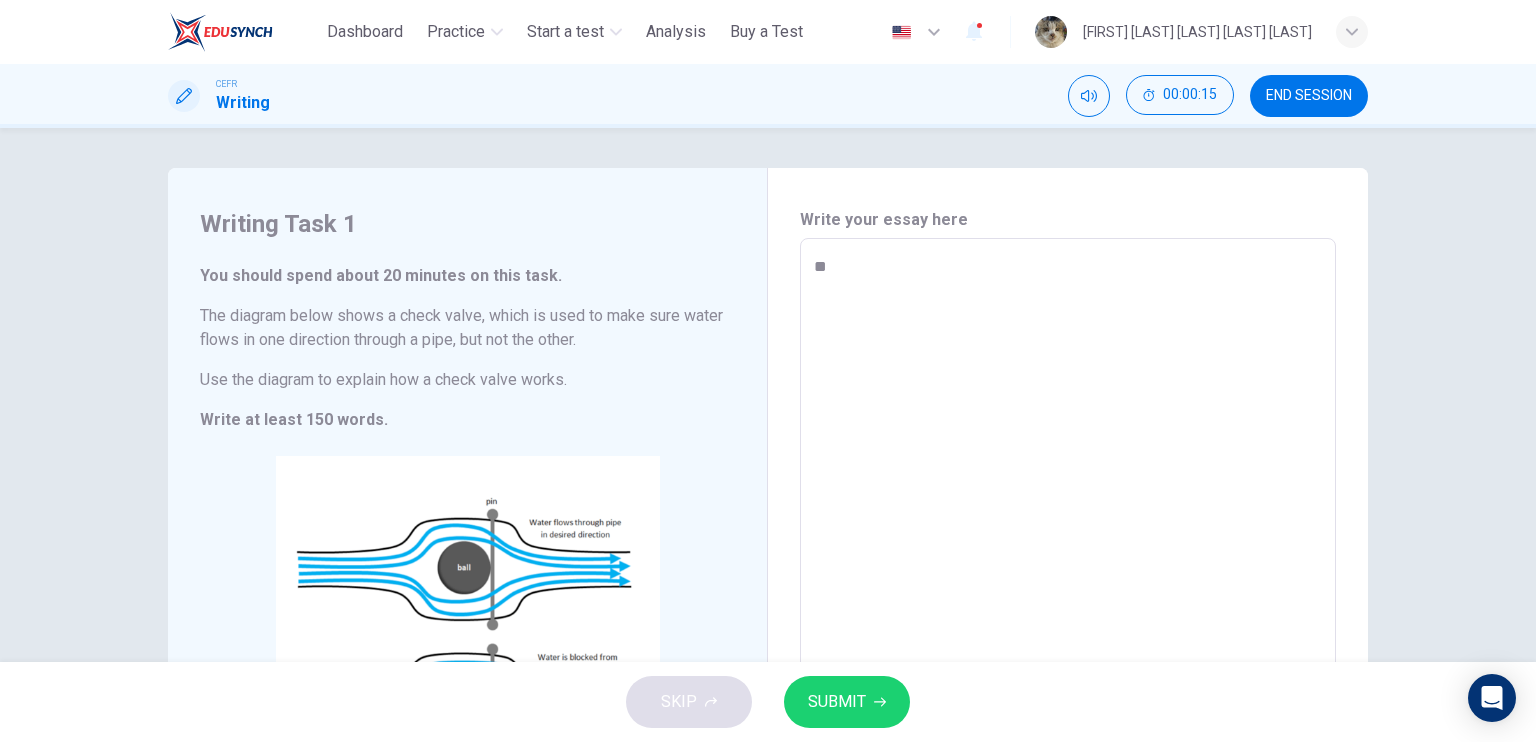 type on "***" 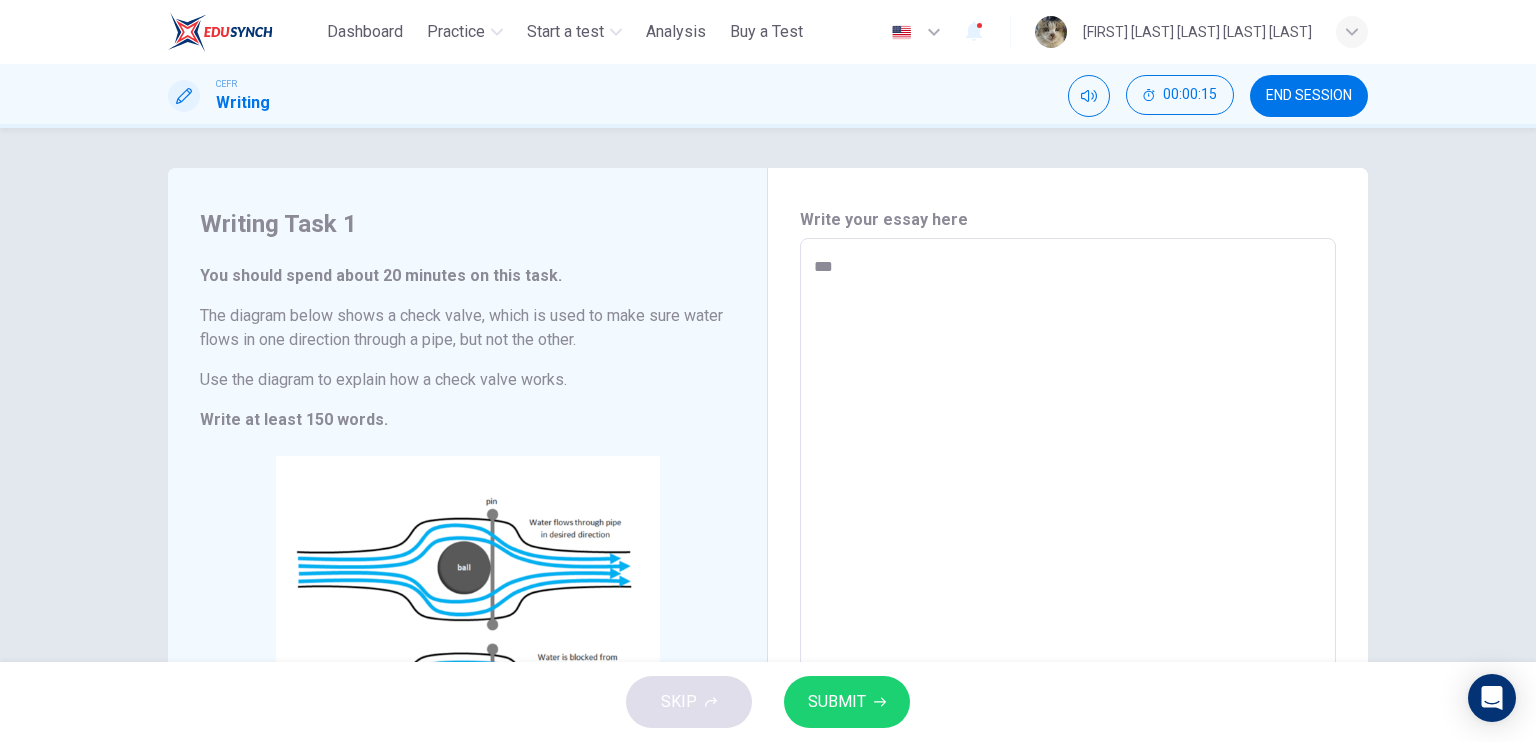 type on "*" 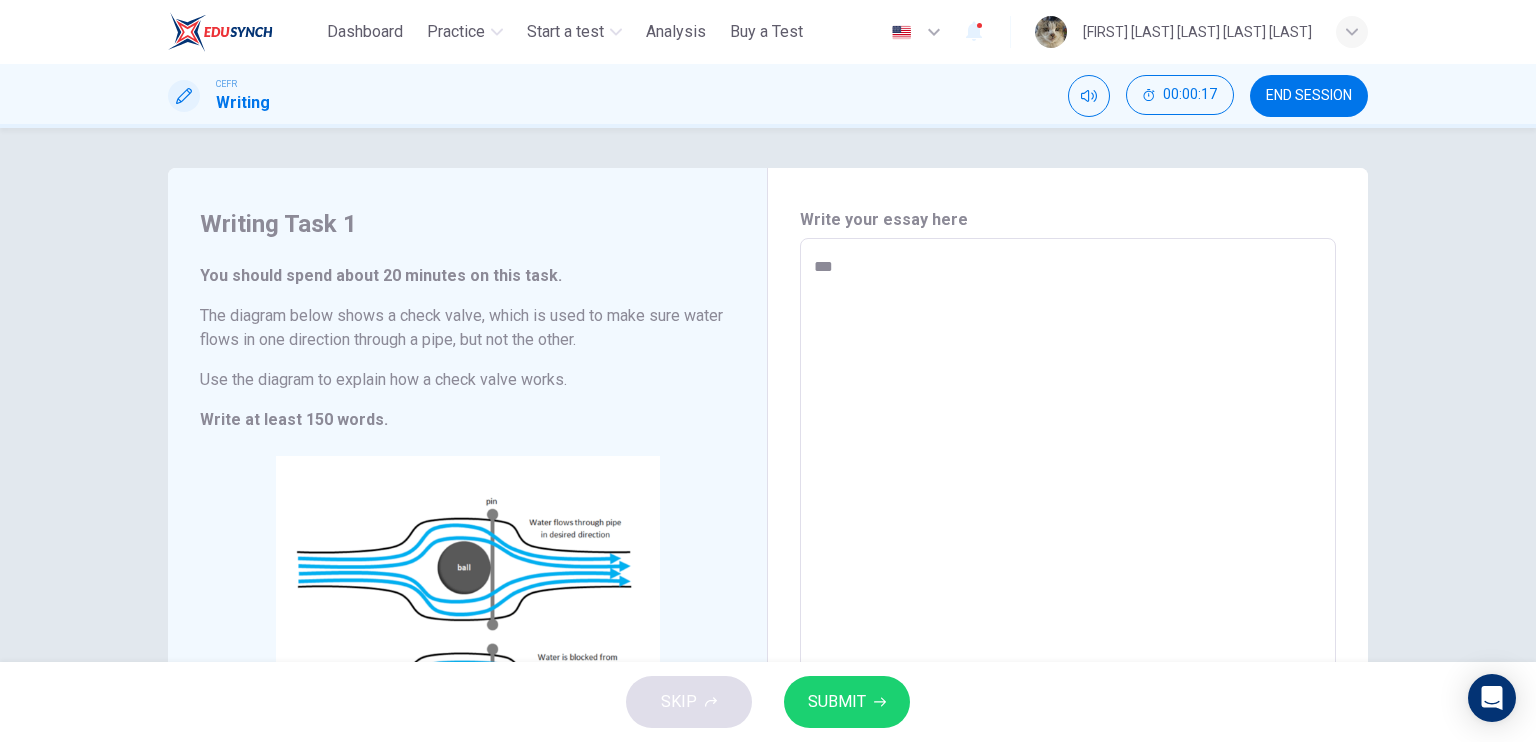type on "***" 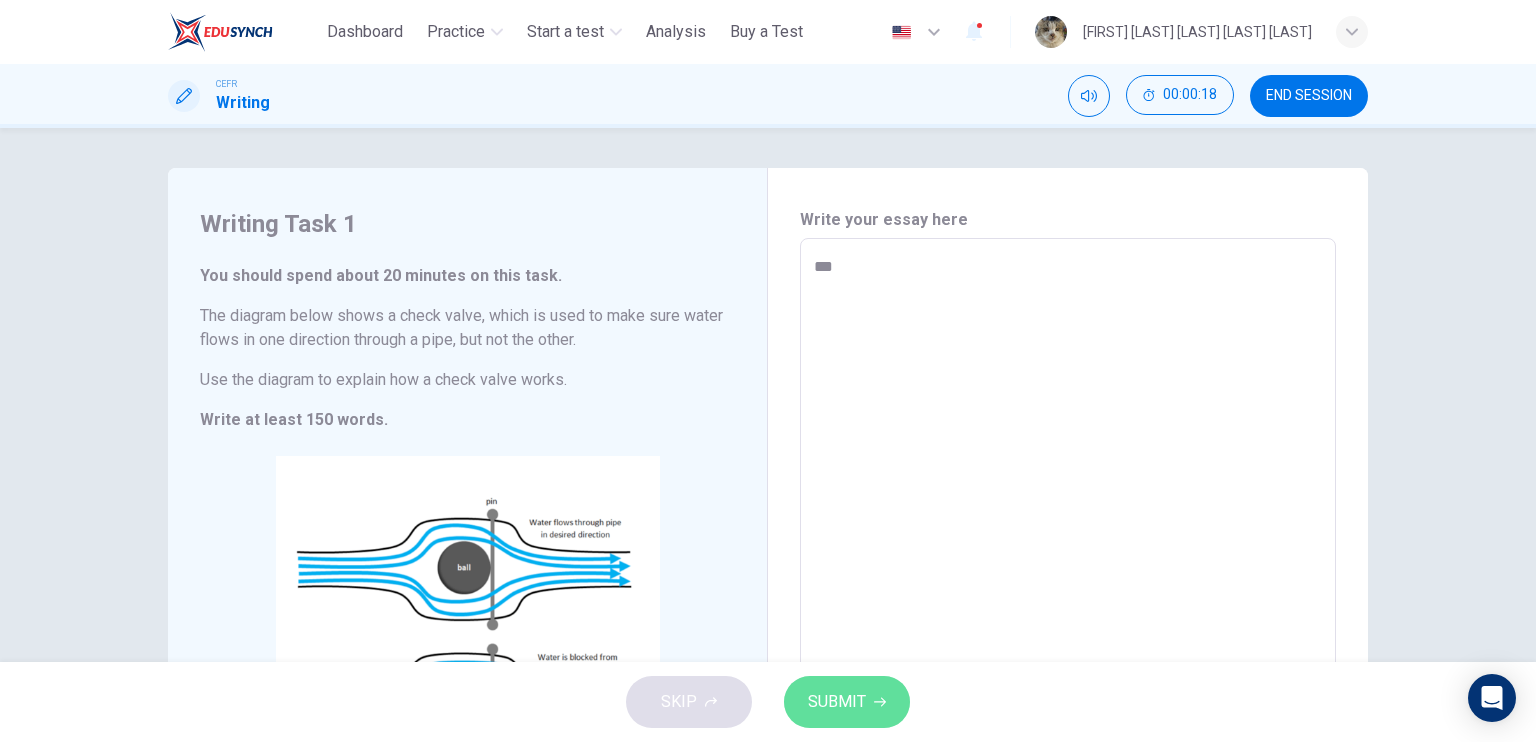 click on "SUBMIT" at bounding box center (847, 702) 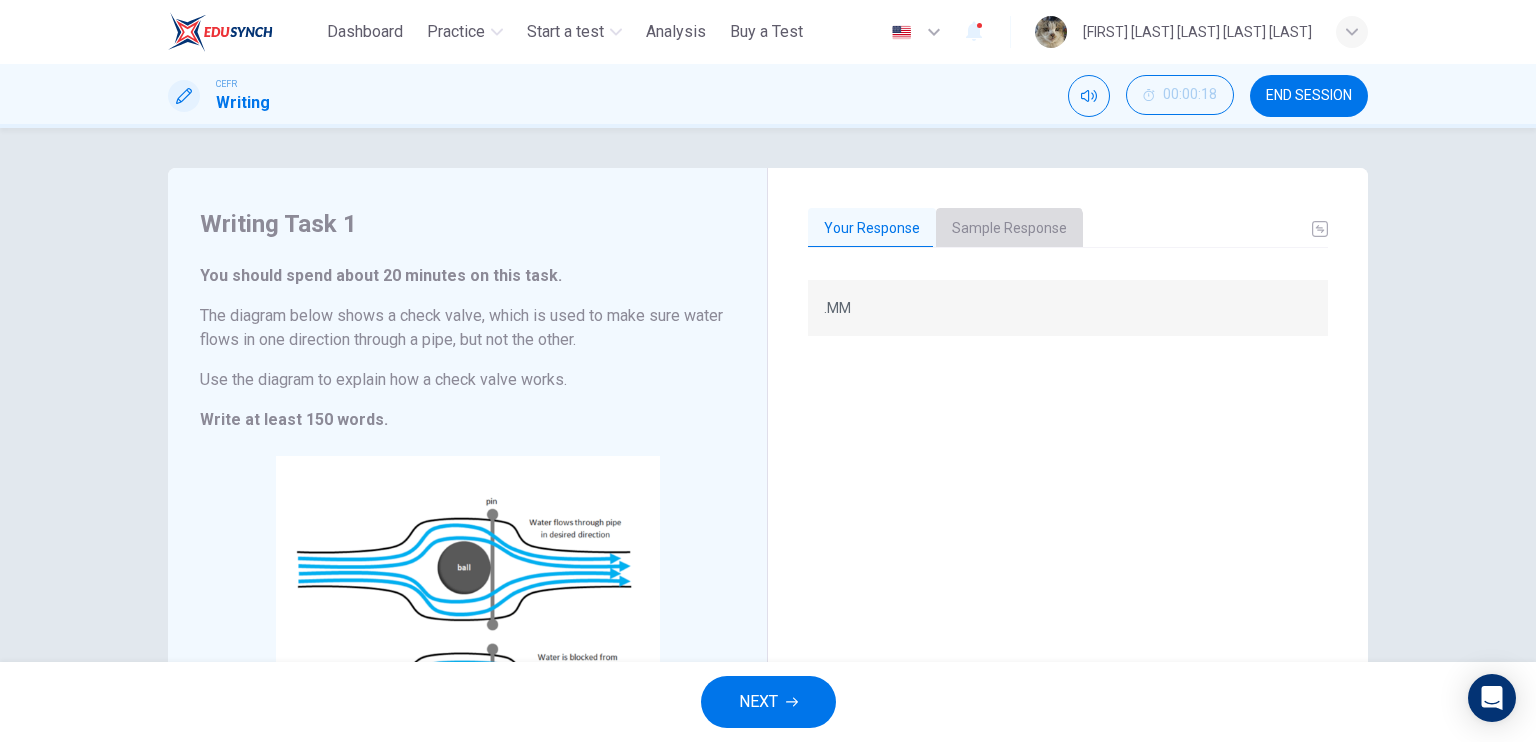 click on "Sample Response" at bounding box center [1009, 229] 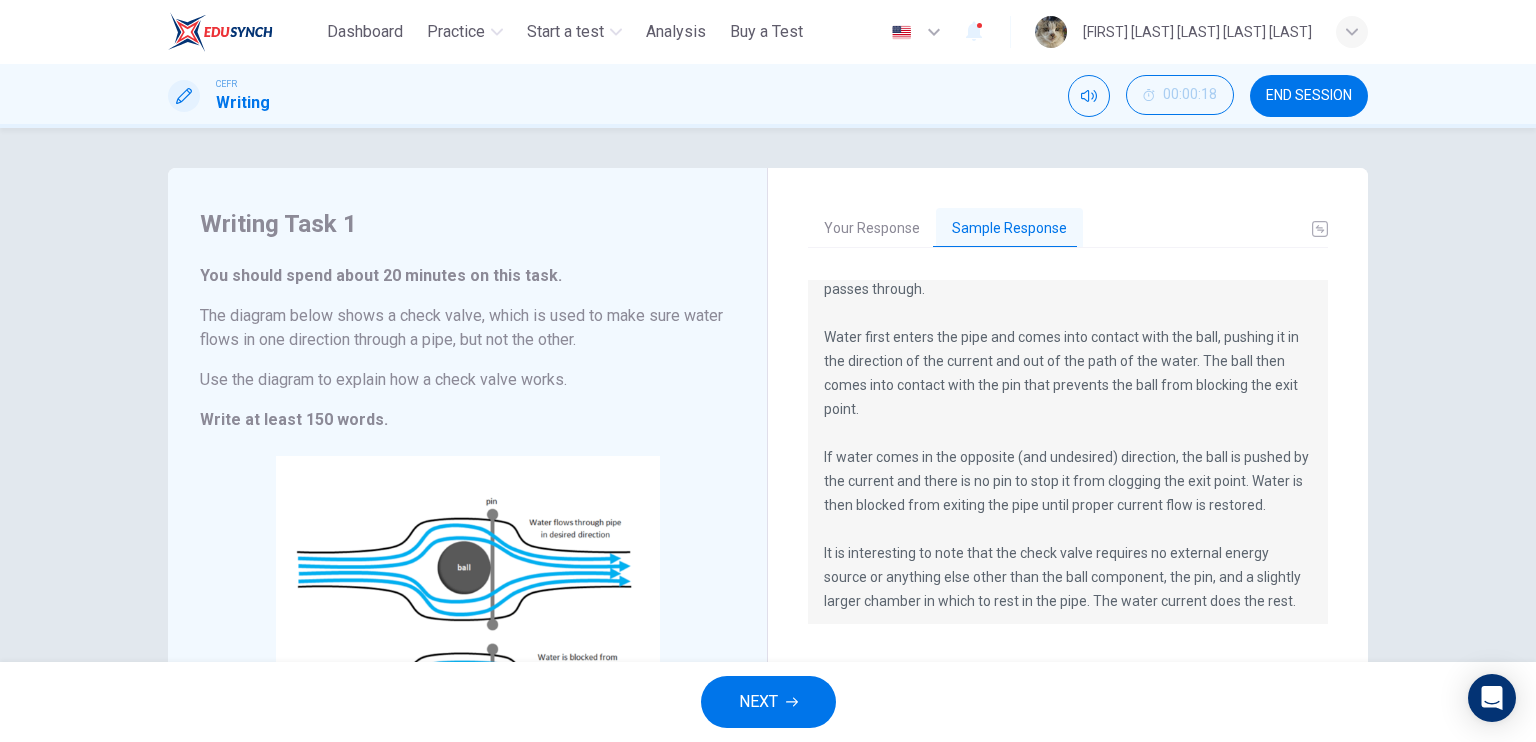 scroll, scrollTop: 216, scrollLeft: 0, axis: vertical 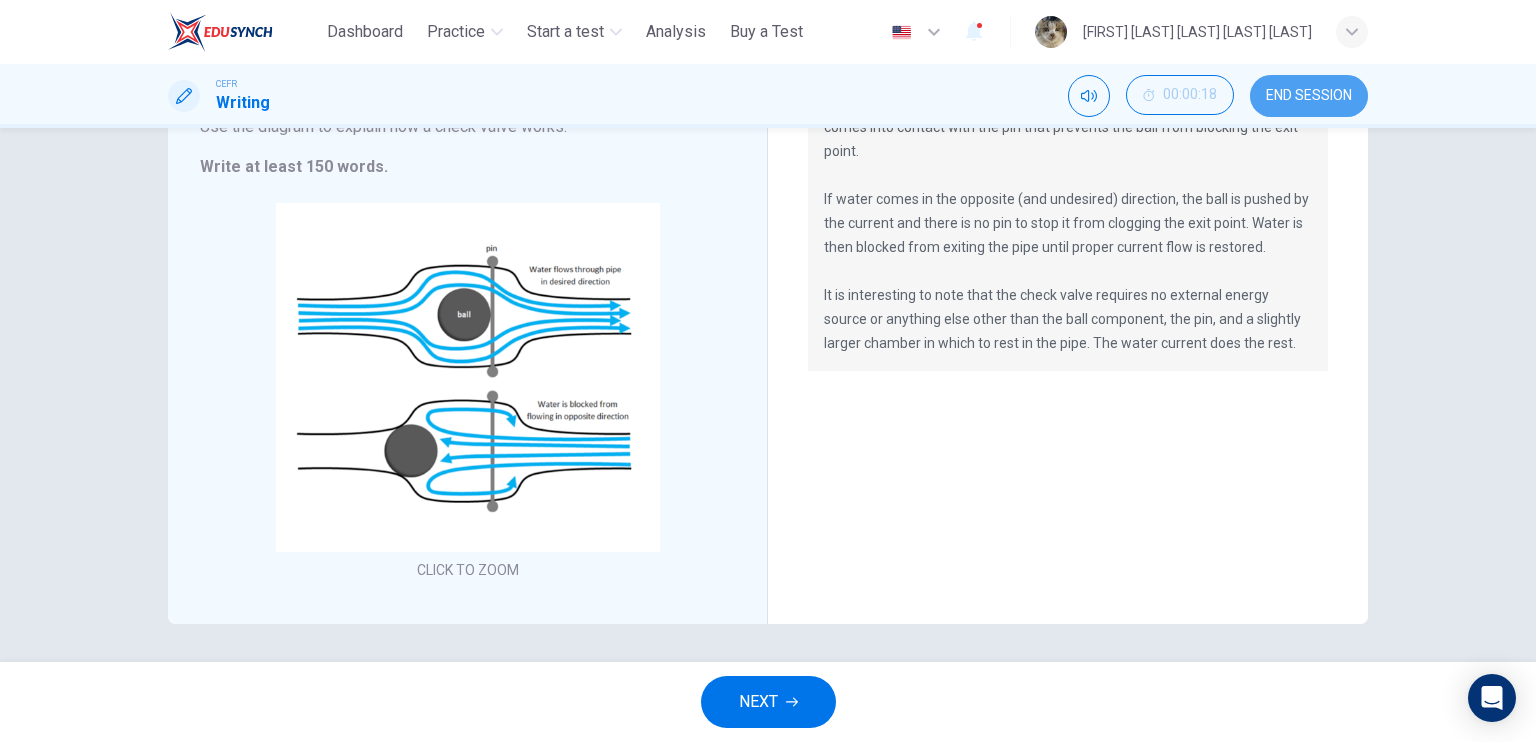 click on "END SESSION" at bounding box center (1309, 96) 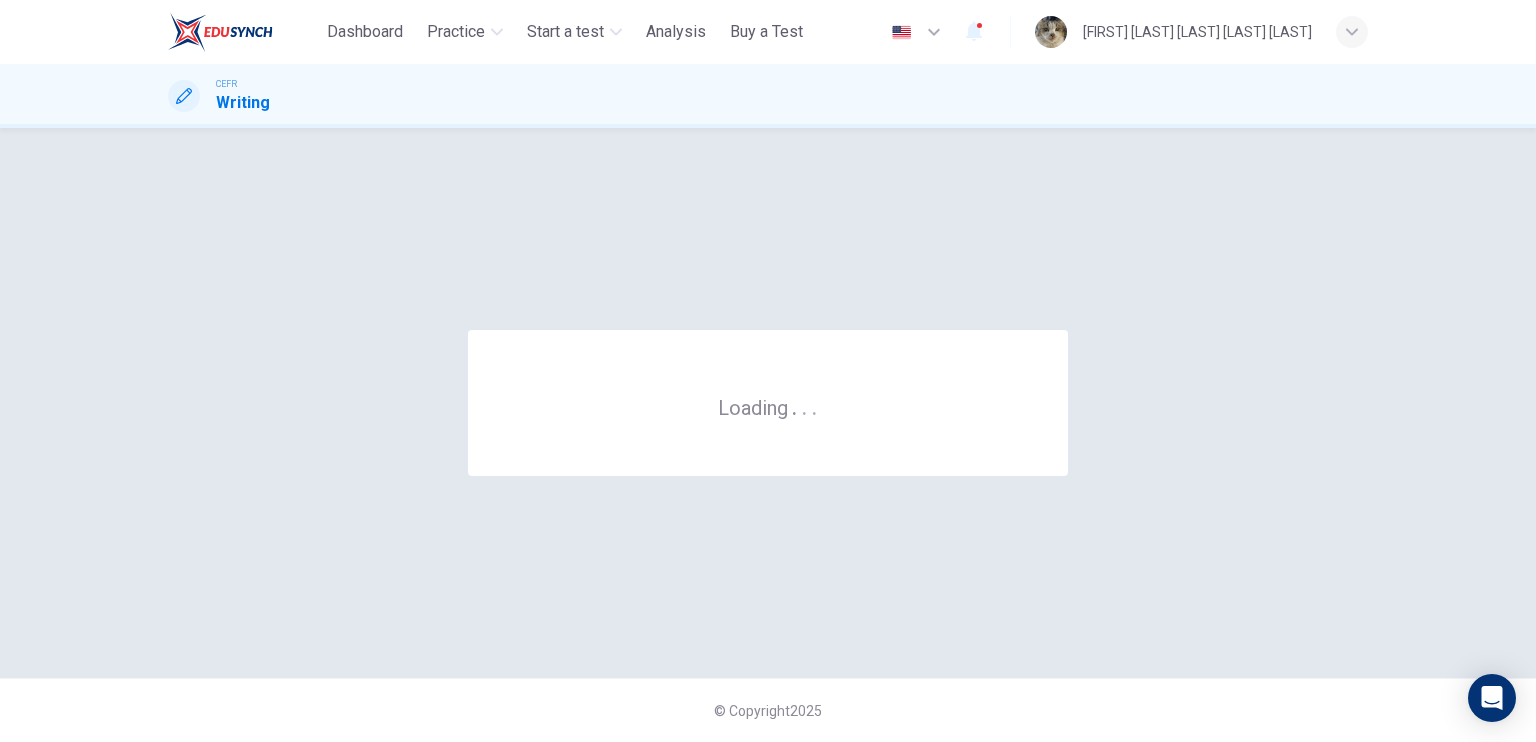 scroll, scrollTop: 0, scrollLeft: 0, axis: both 